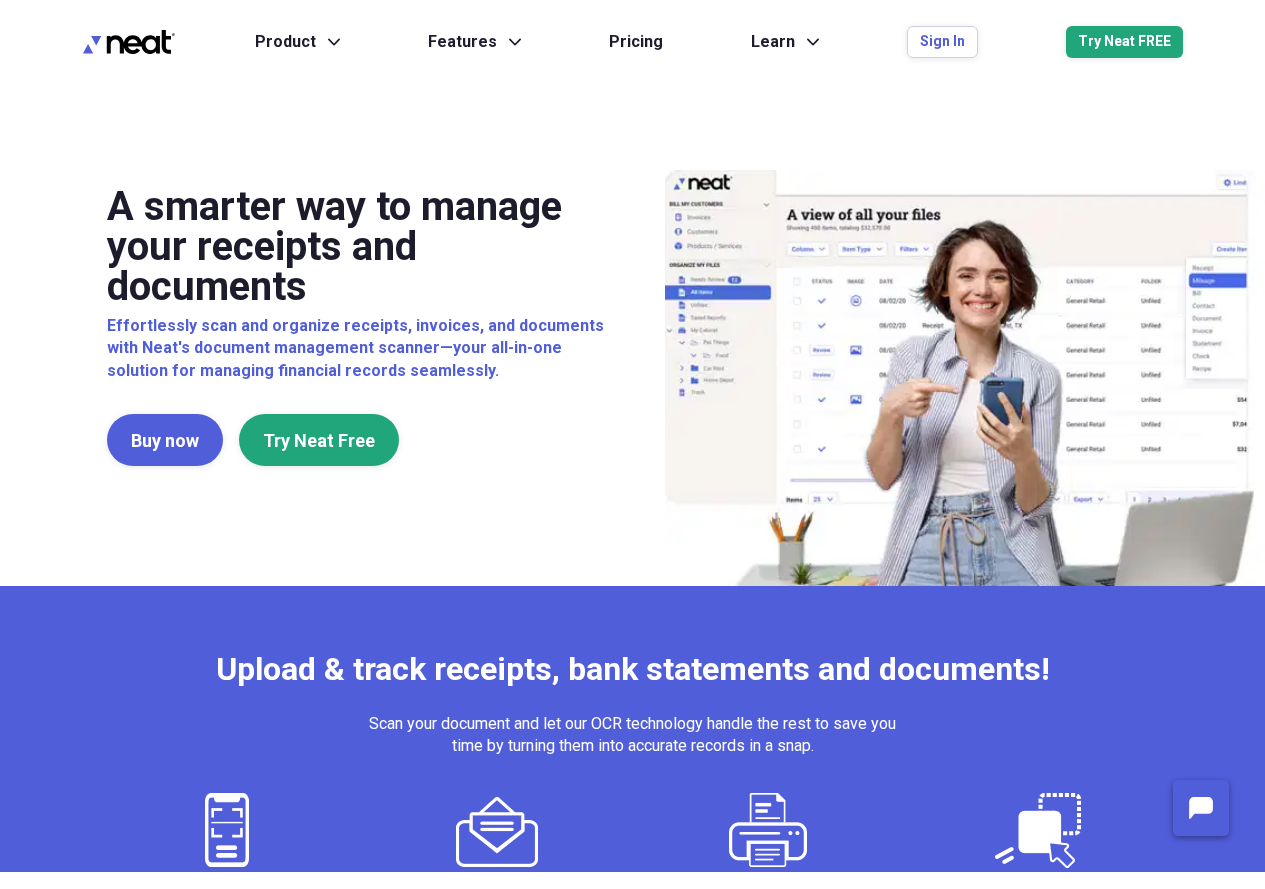 scroll, scrollTop: 0, scrollLeft: 0, axis: both 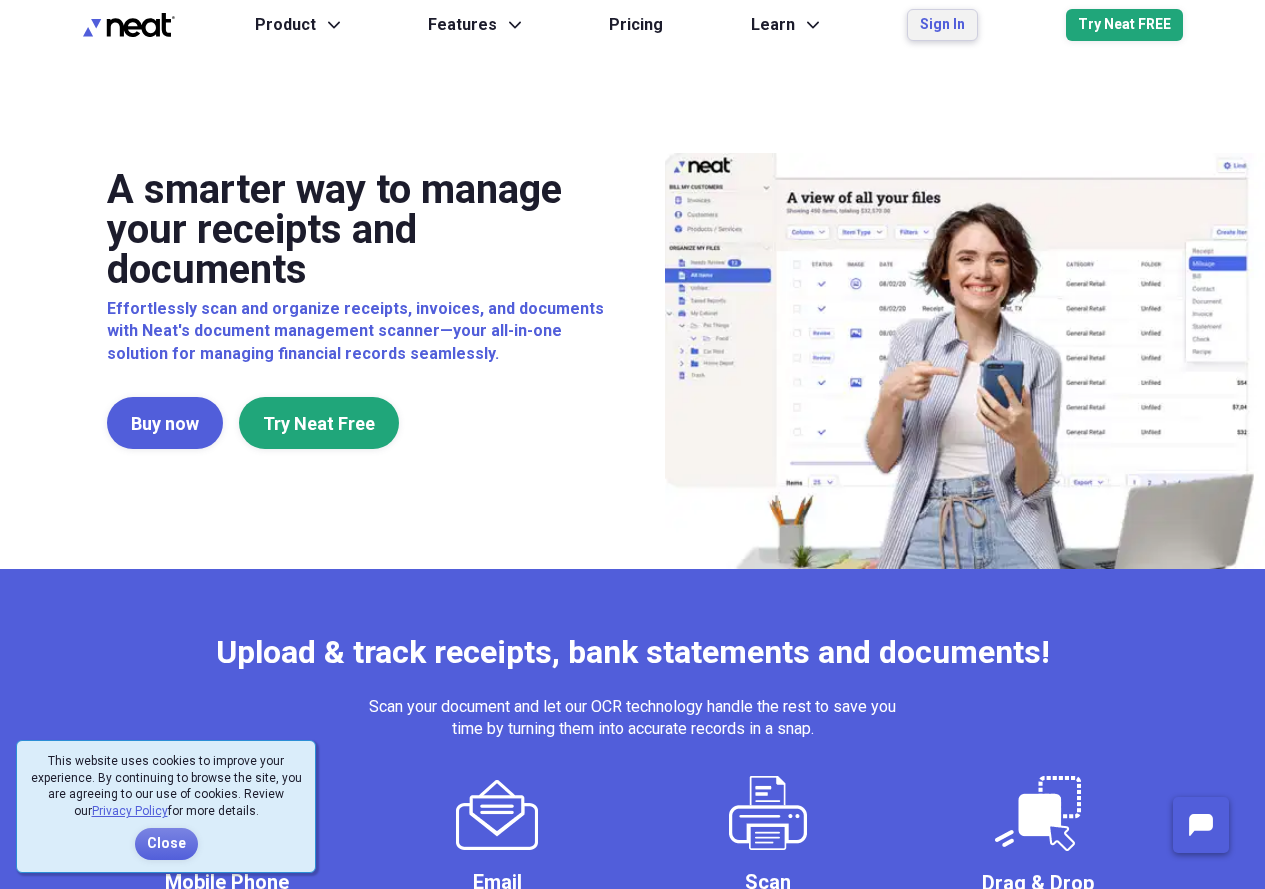 click on "Sign In" at bounding box center (942, 25) 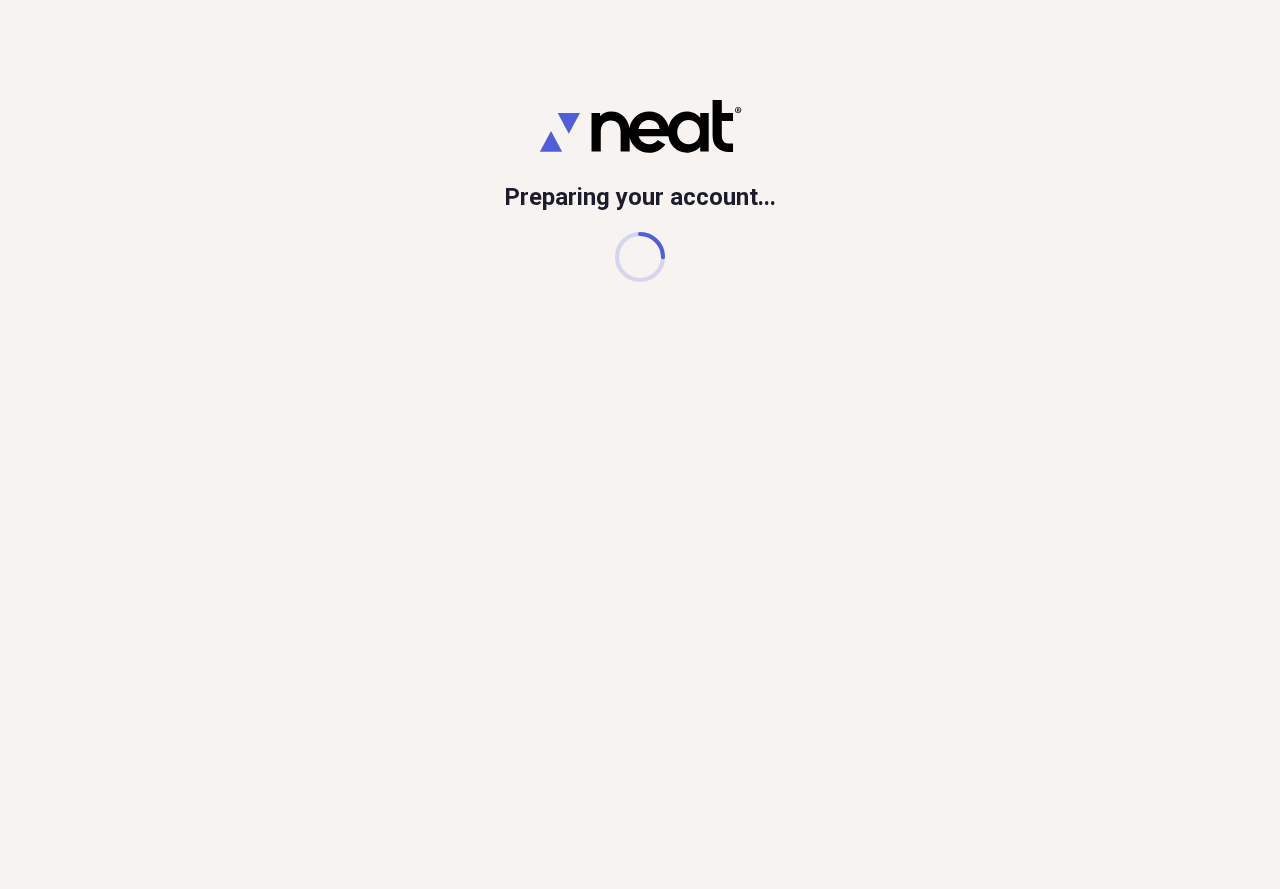 scroll, scrollTop: 0, scrollLeft: 0, axis: both 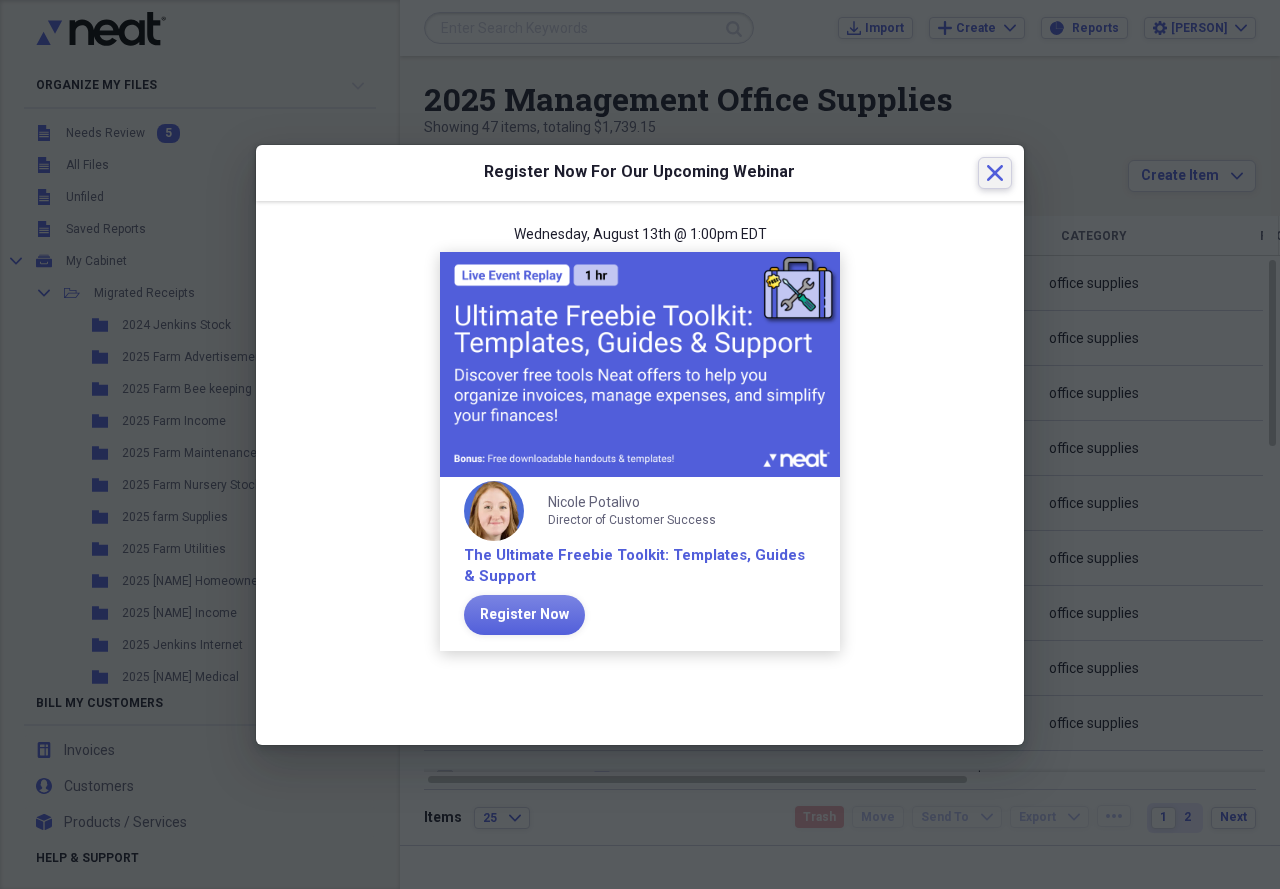 click on "Close" at bounding box center [995, 173] 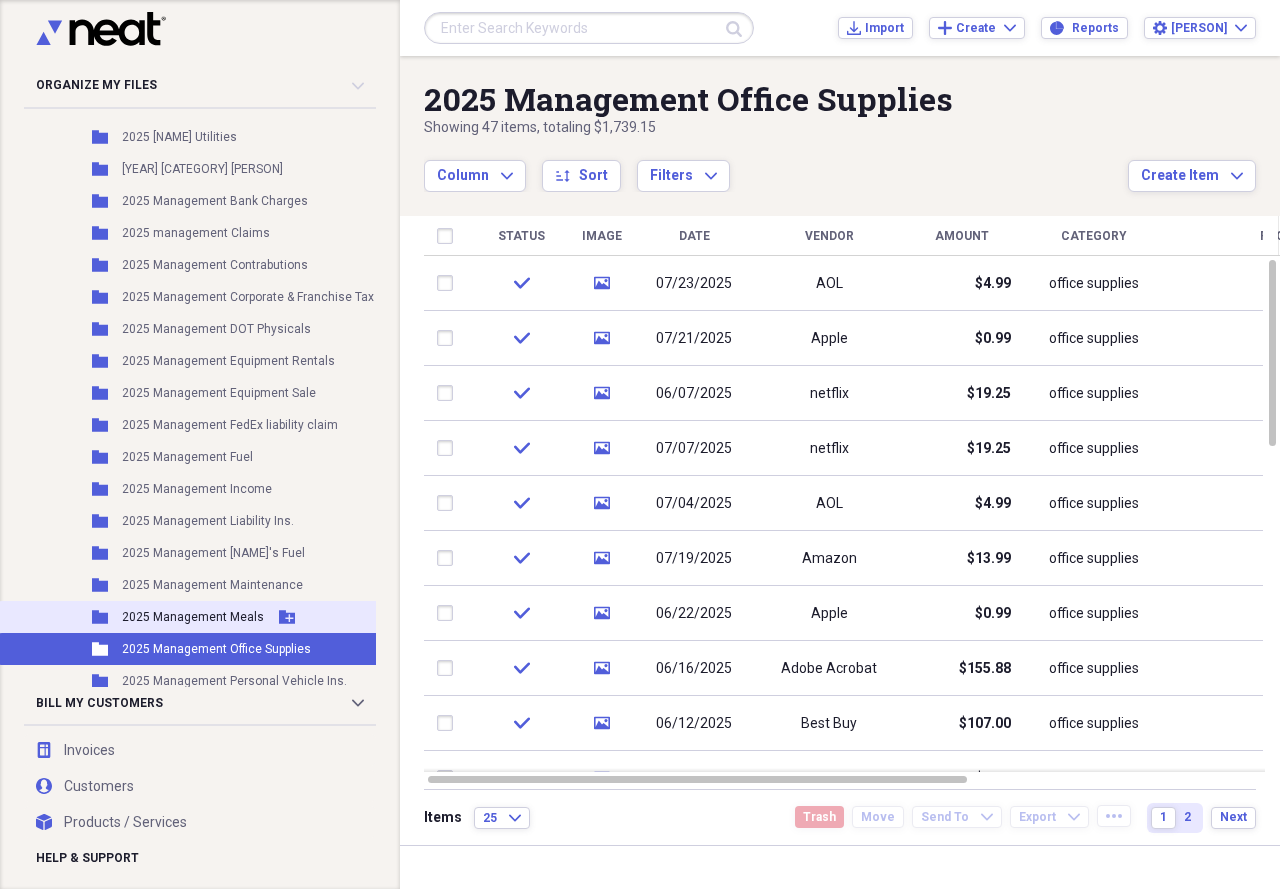 scroll, scrollTop: 800, scrollLeft: 0, axis: vertical 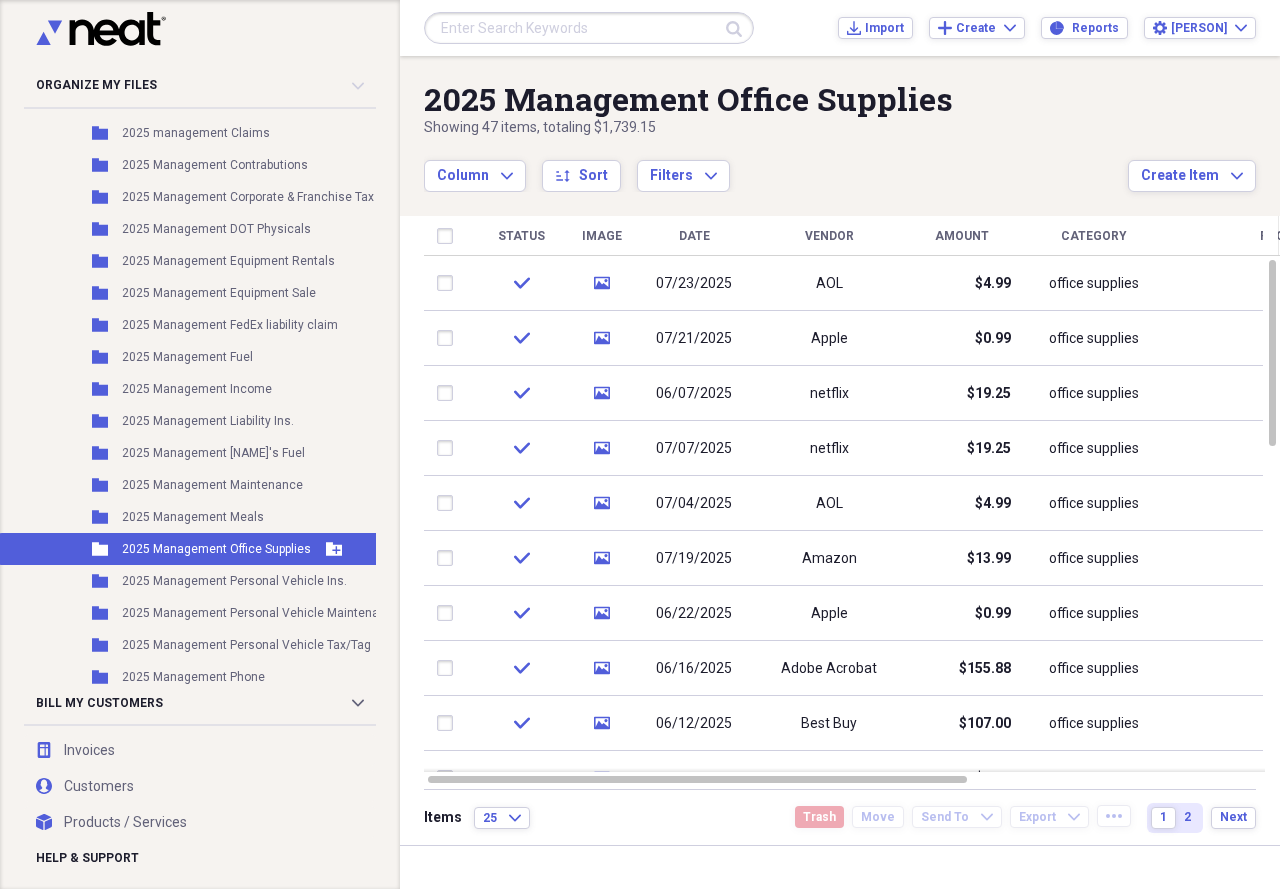 click on "Folder 2025 Management Office Supplies Add Folder" at bounding box center [230, 549] 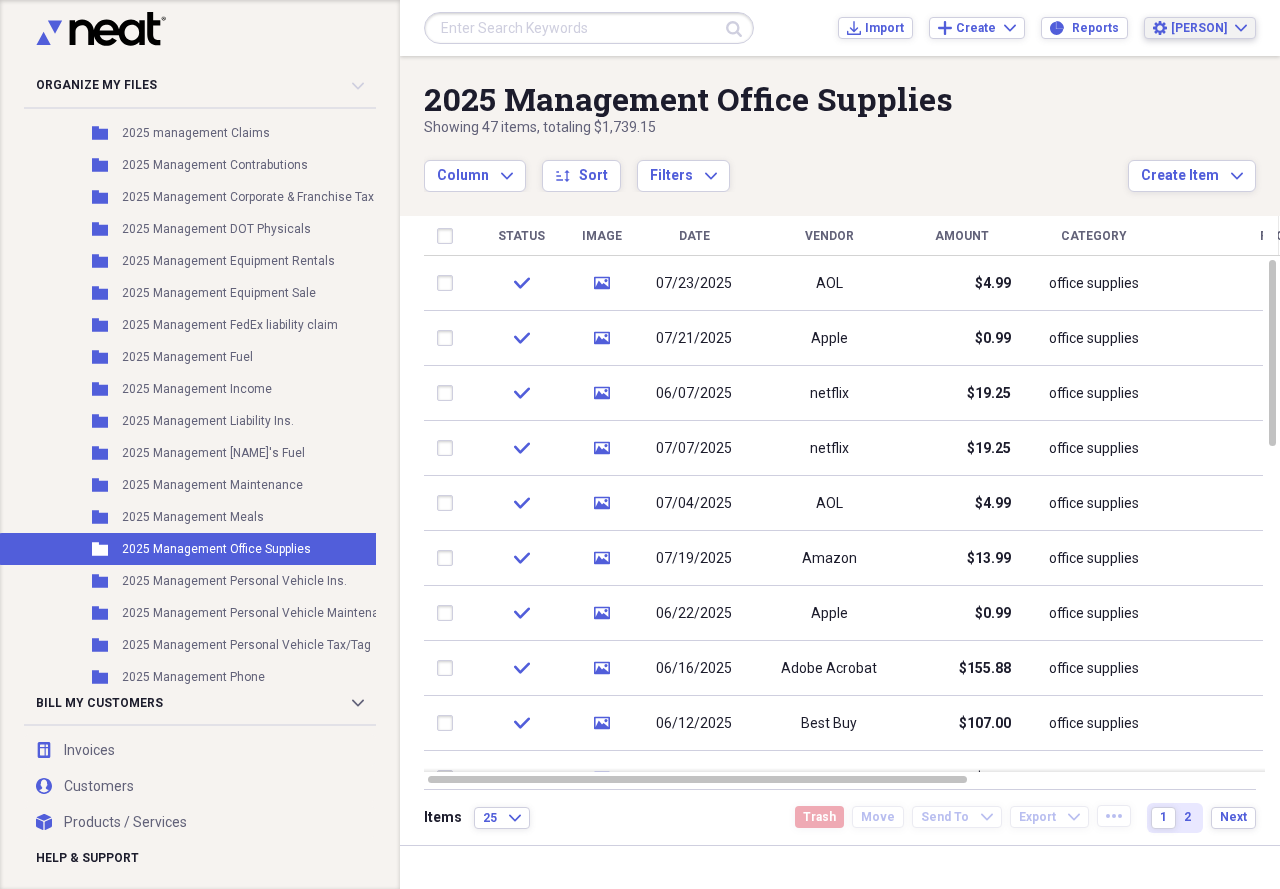 click on "[NAME]" at bounding box center (1199, 28) 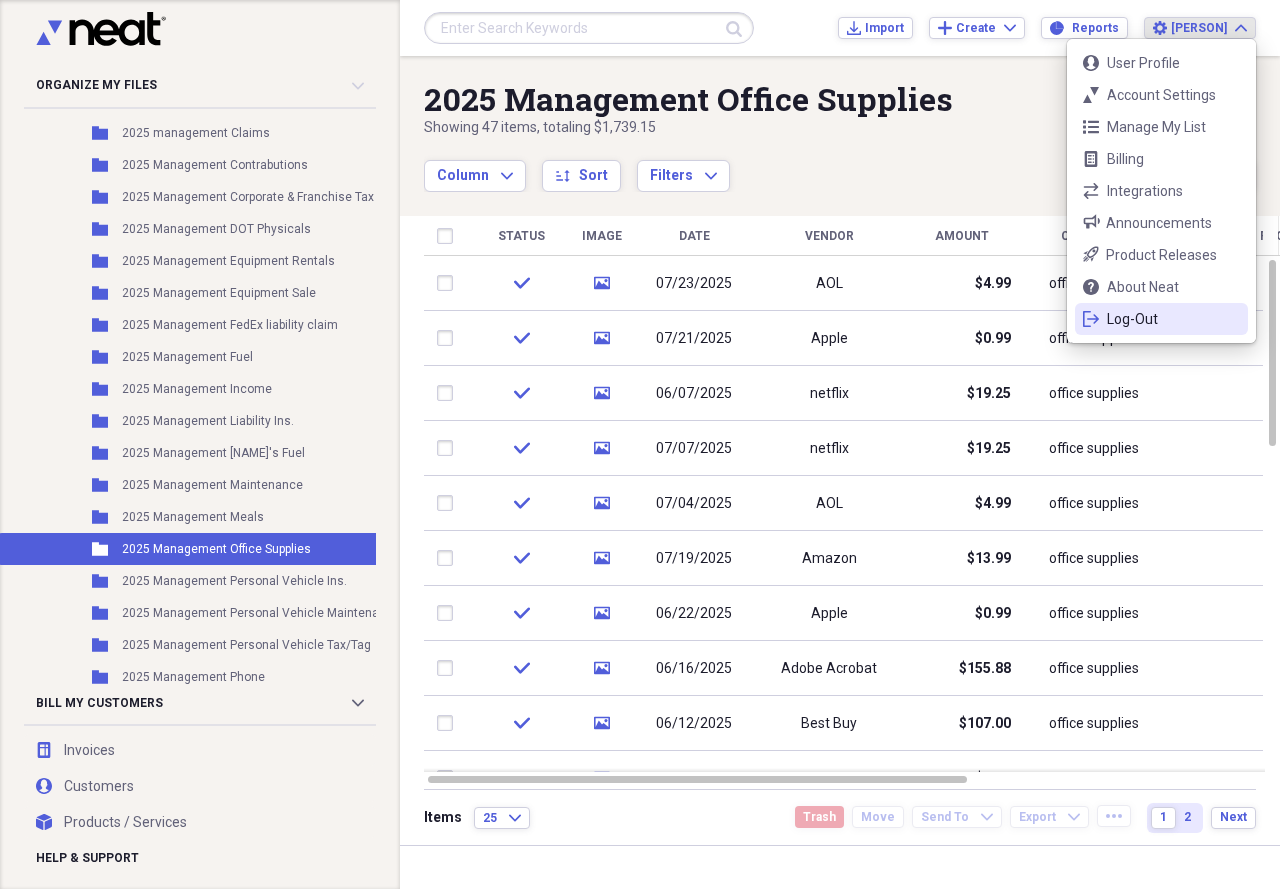 click on "Log-Out" at bounding box center [1161, 319] 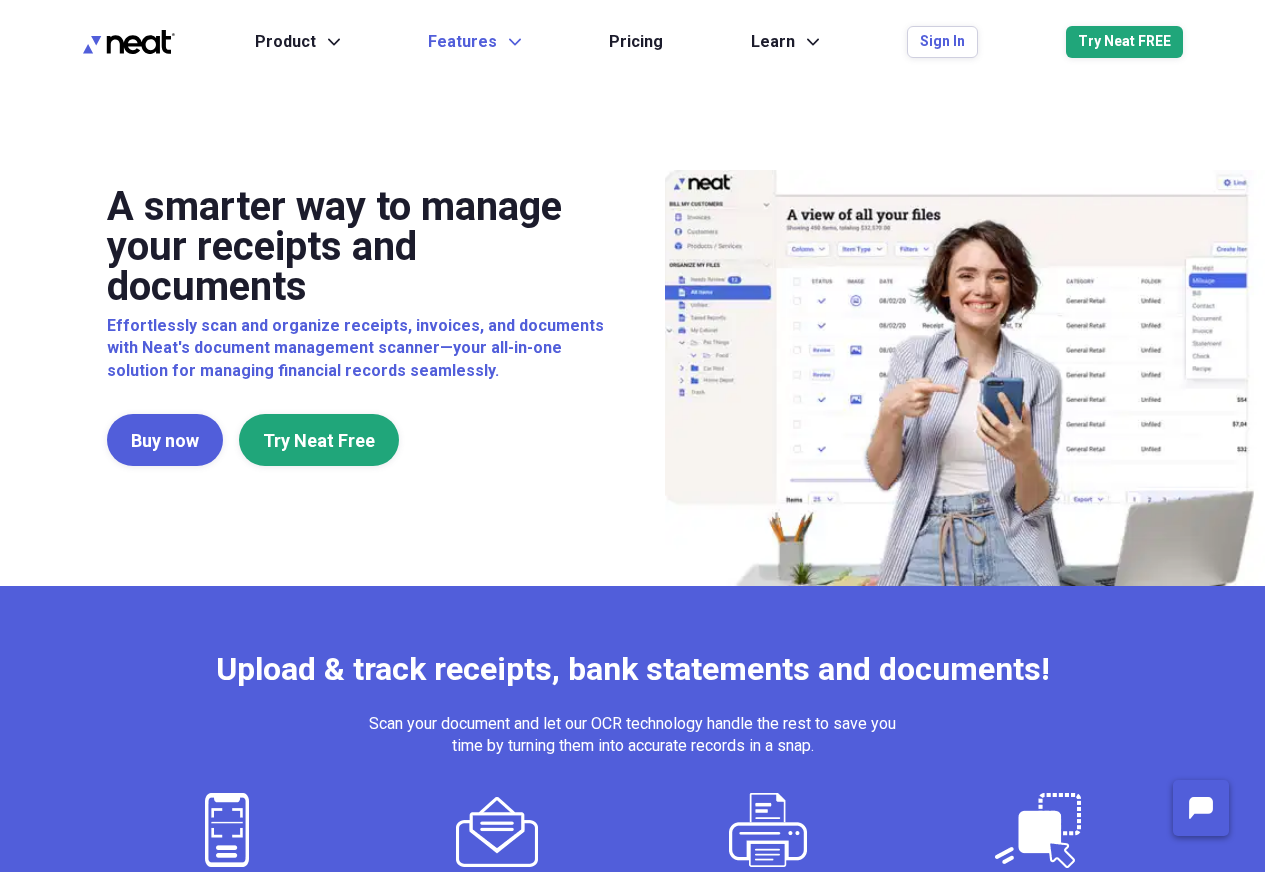 scroll, scrollTop: 0, scrollLeft: 0, axis: both 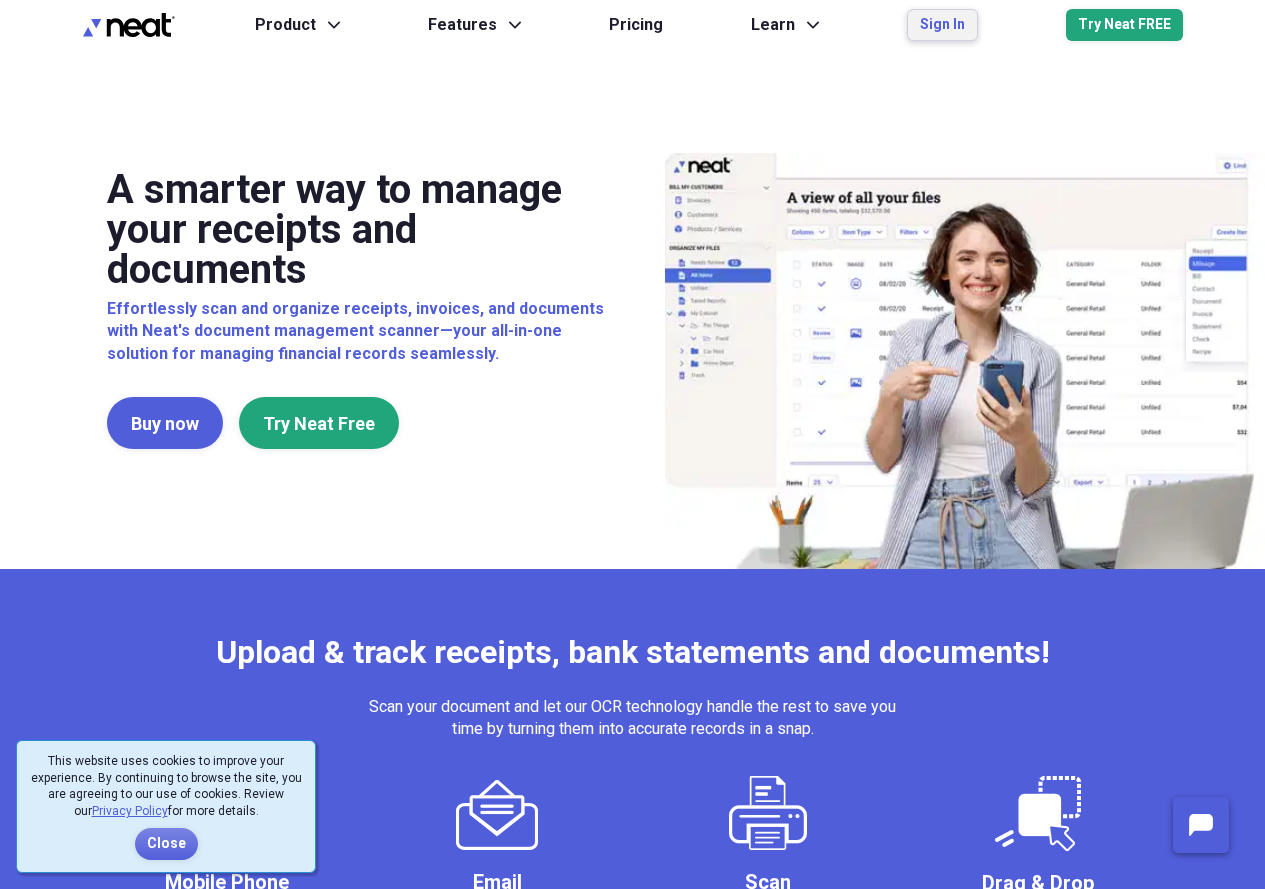 click on "Sign In" at bounding box center [942, 25] 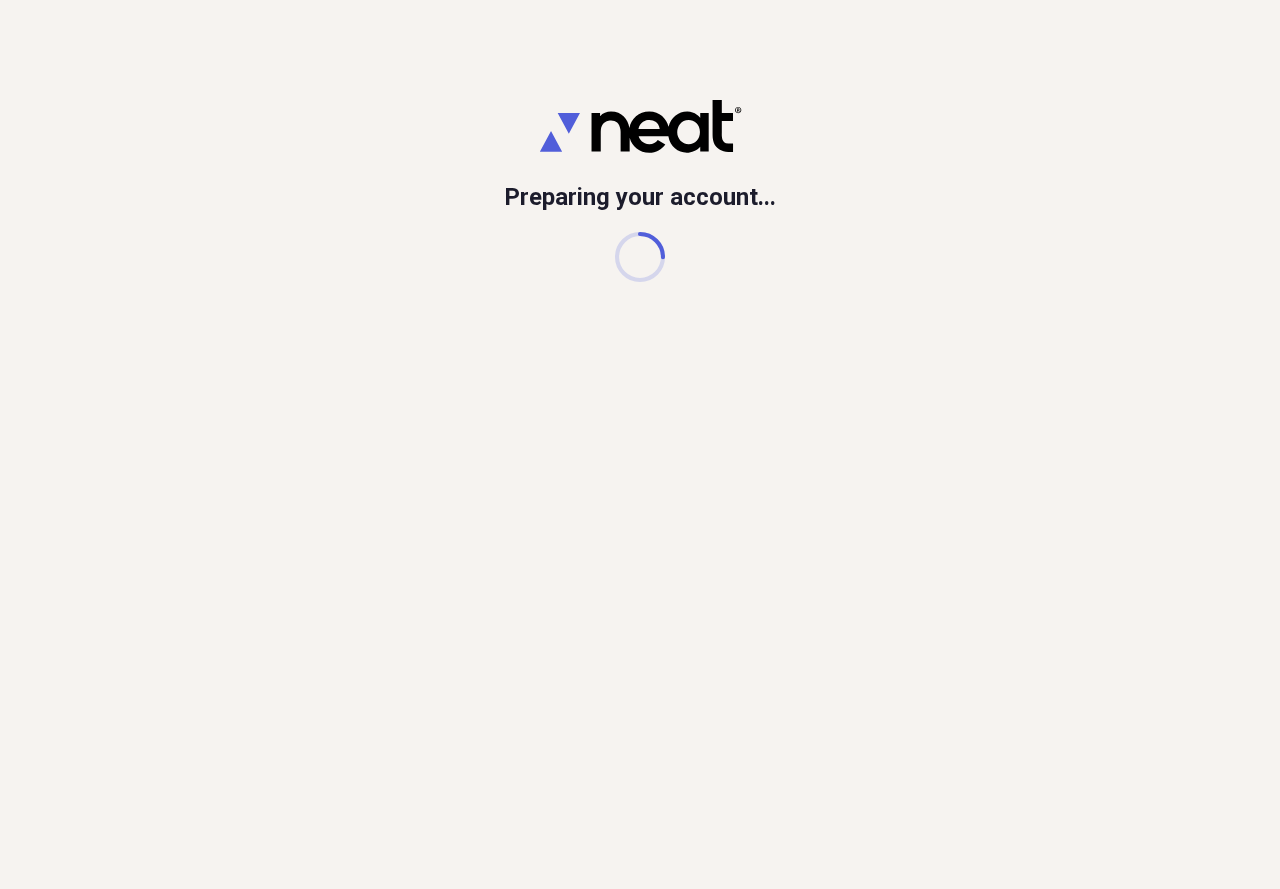 scroll, scrollTop: 0, scrollLeft: 0, axis: both 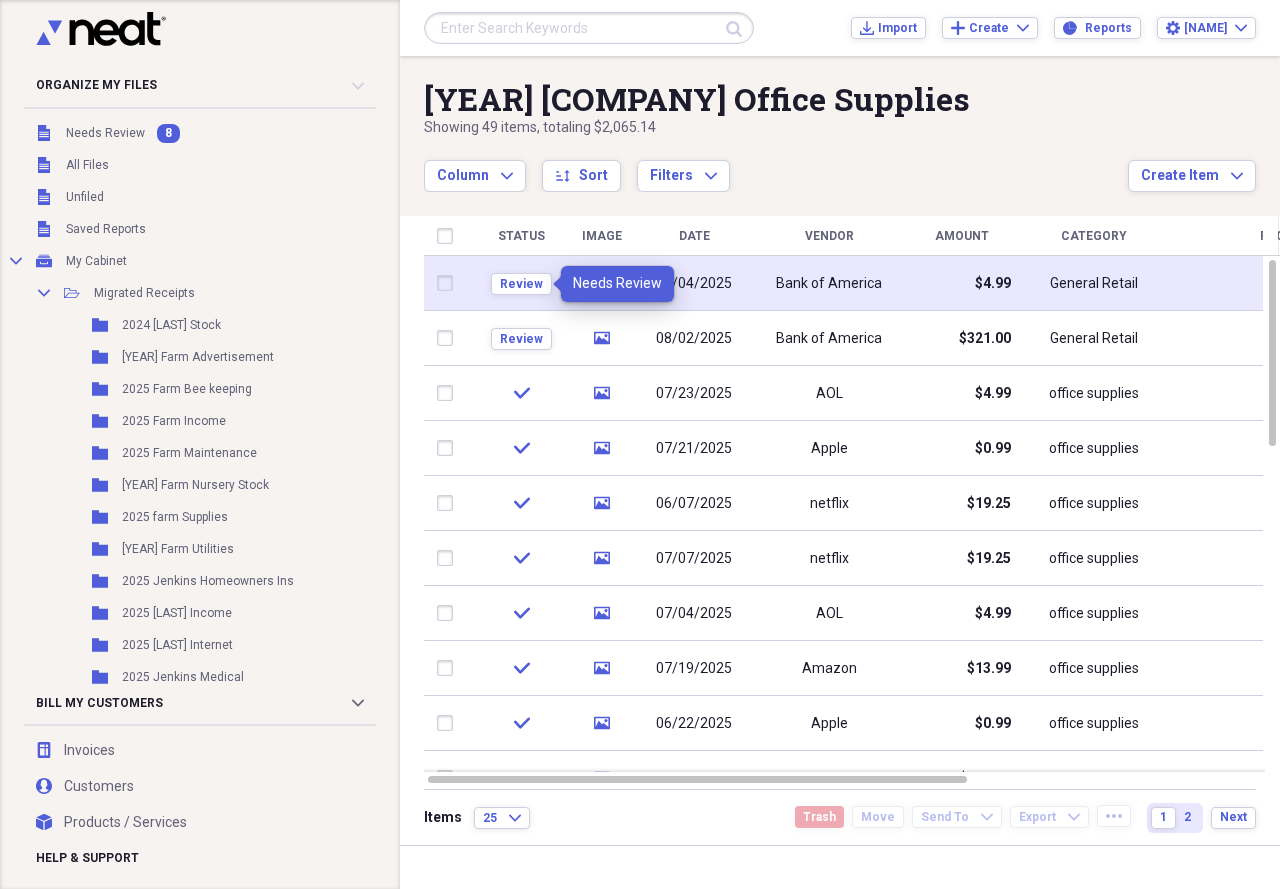 click on "Review" at bounding box center [521, 283] 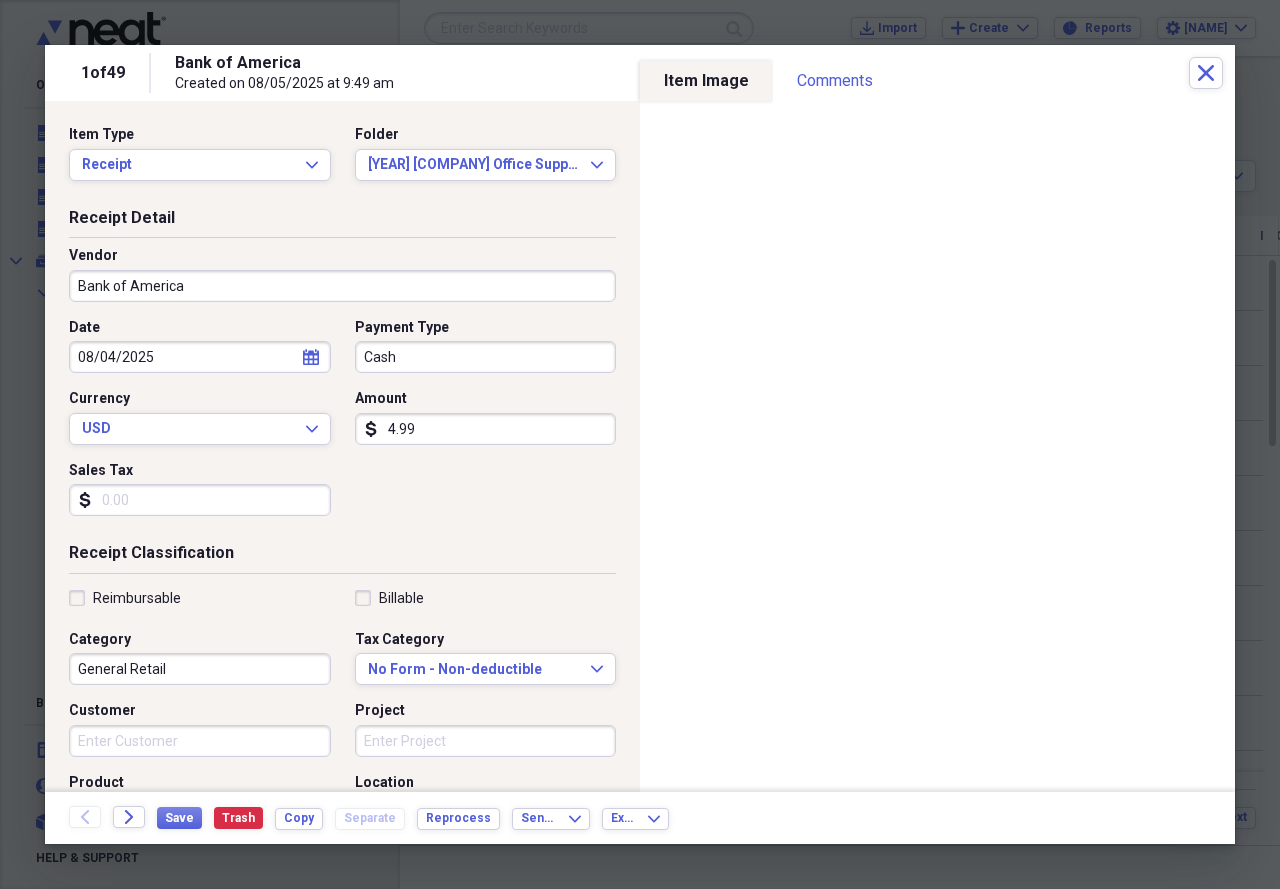 click on "Bank of America" at bounding box center (342, 286) 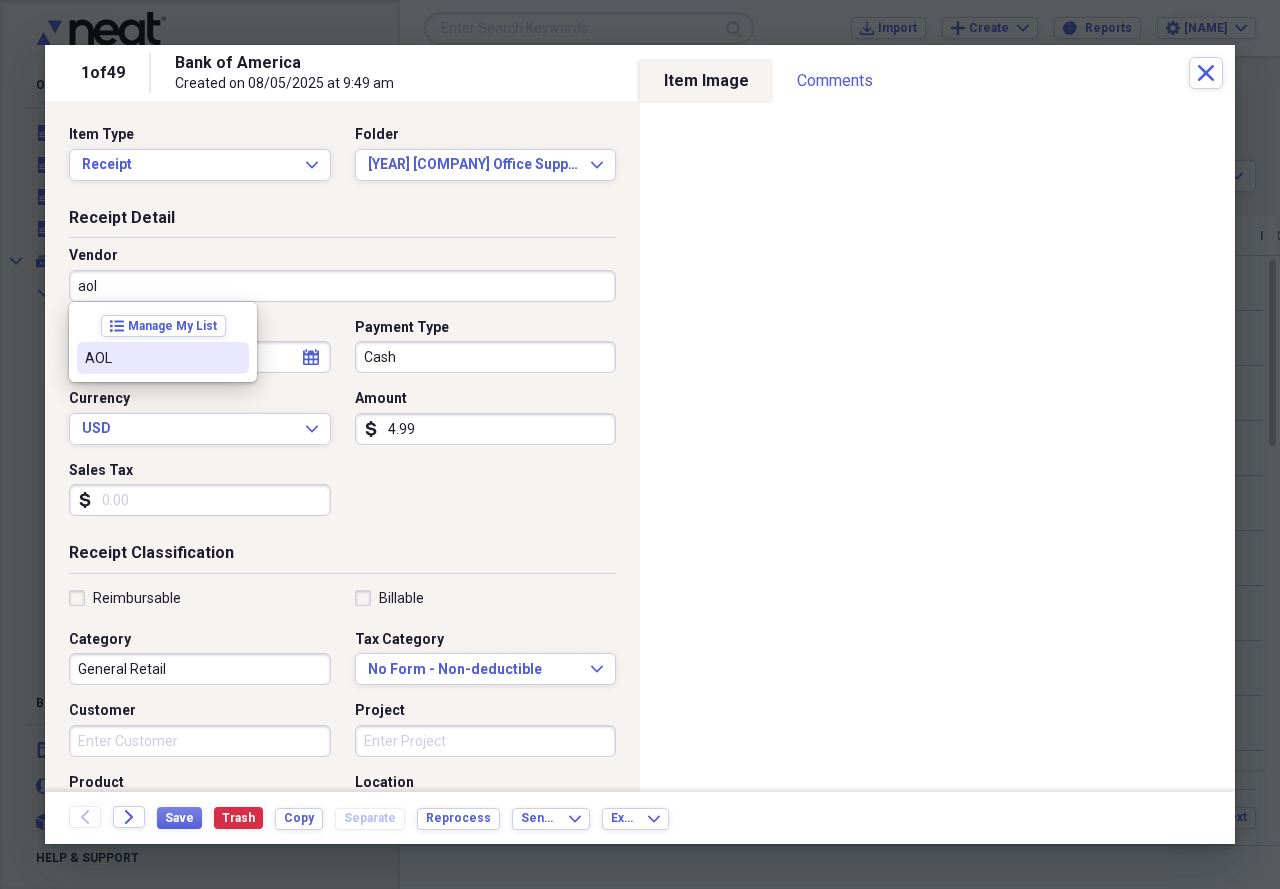 click on "AOL" at bounding box center [151, 358] 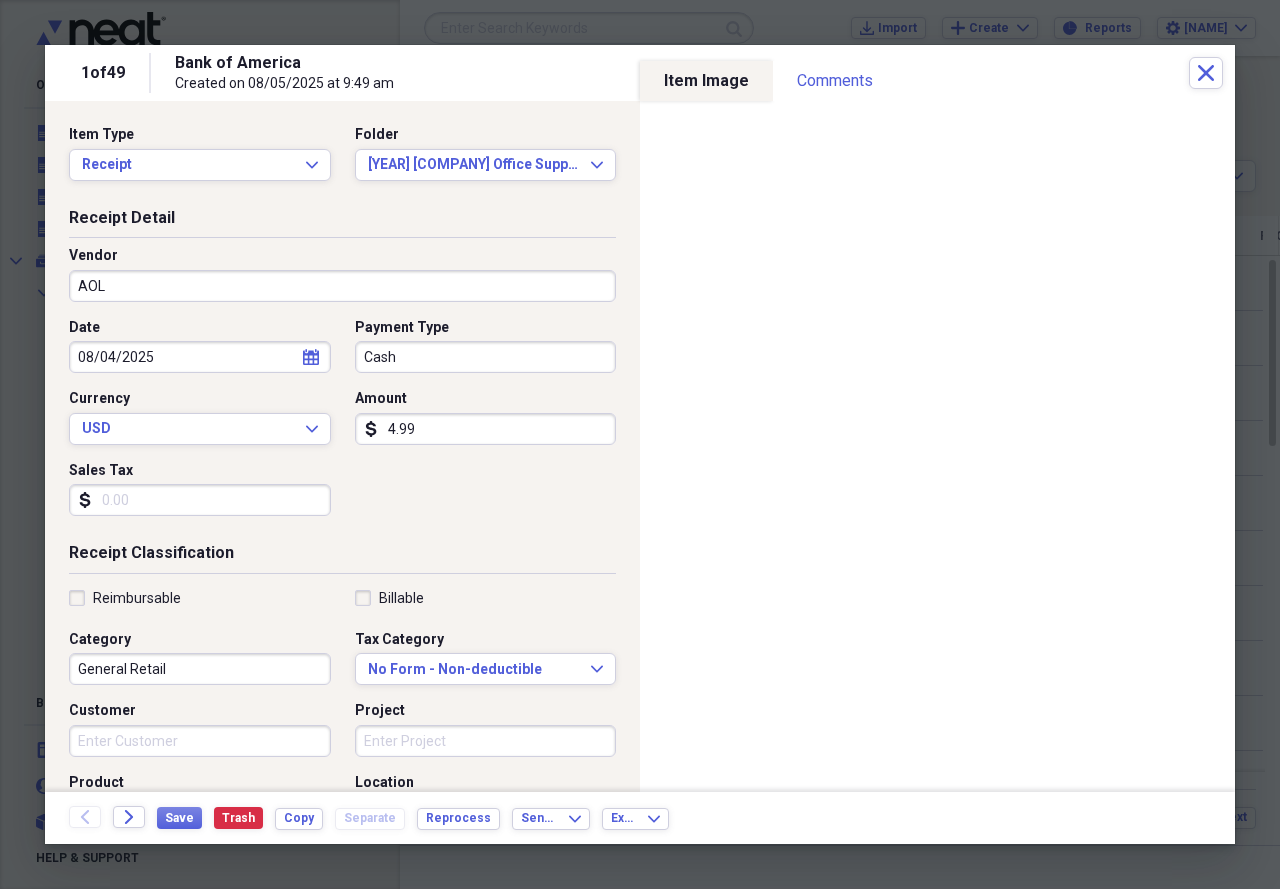 type on "office supplies" 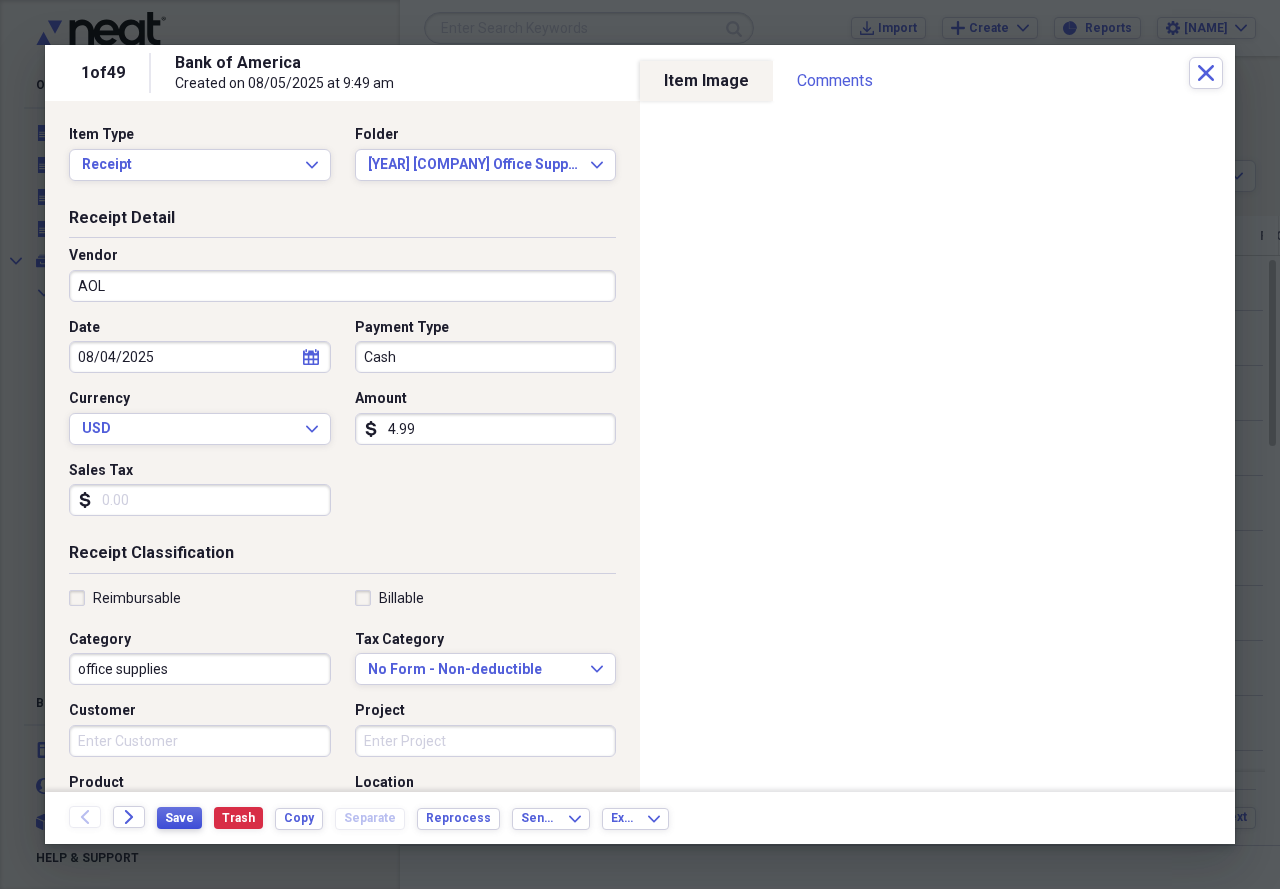 click on "Save" at bounding box center [179, 818] 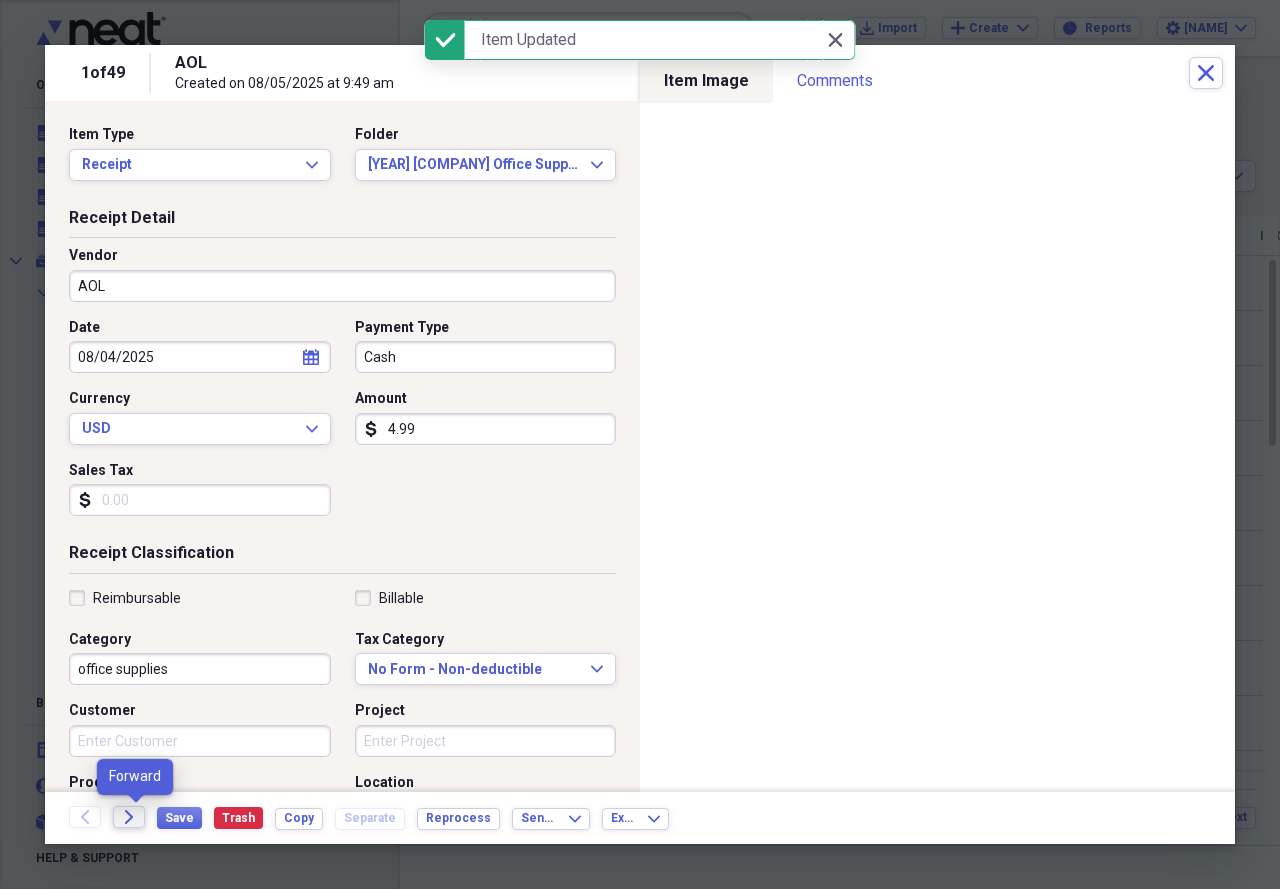 click on "Forward" at bounding box center (129, 817) 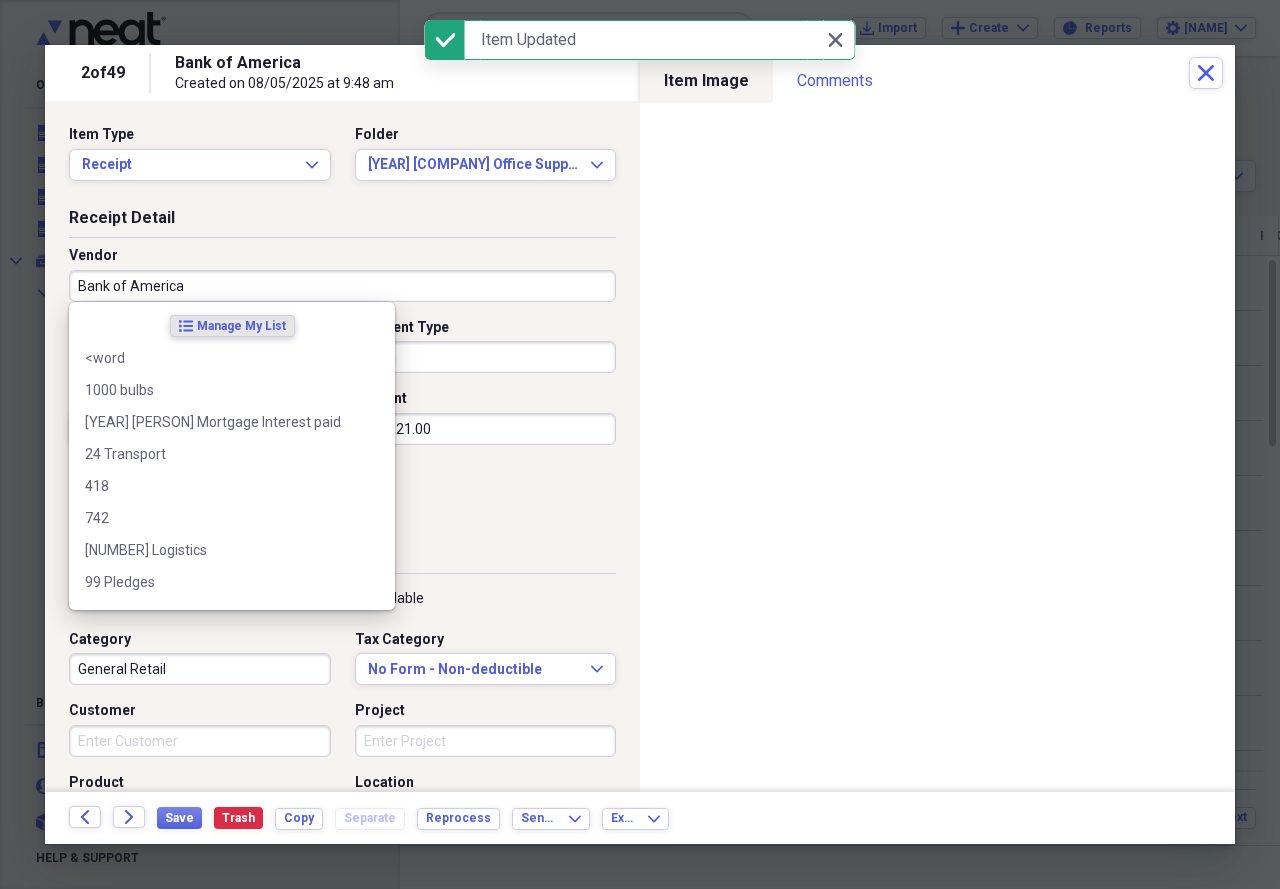 click on "Bank of America" at bounding box center [342, 286] 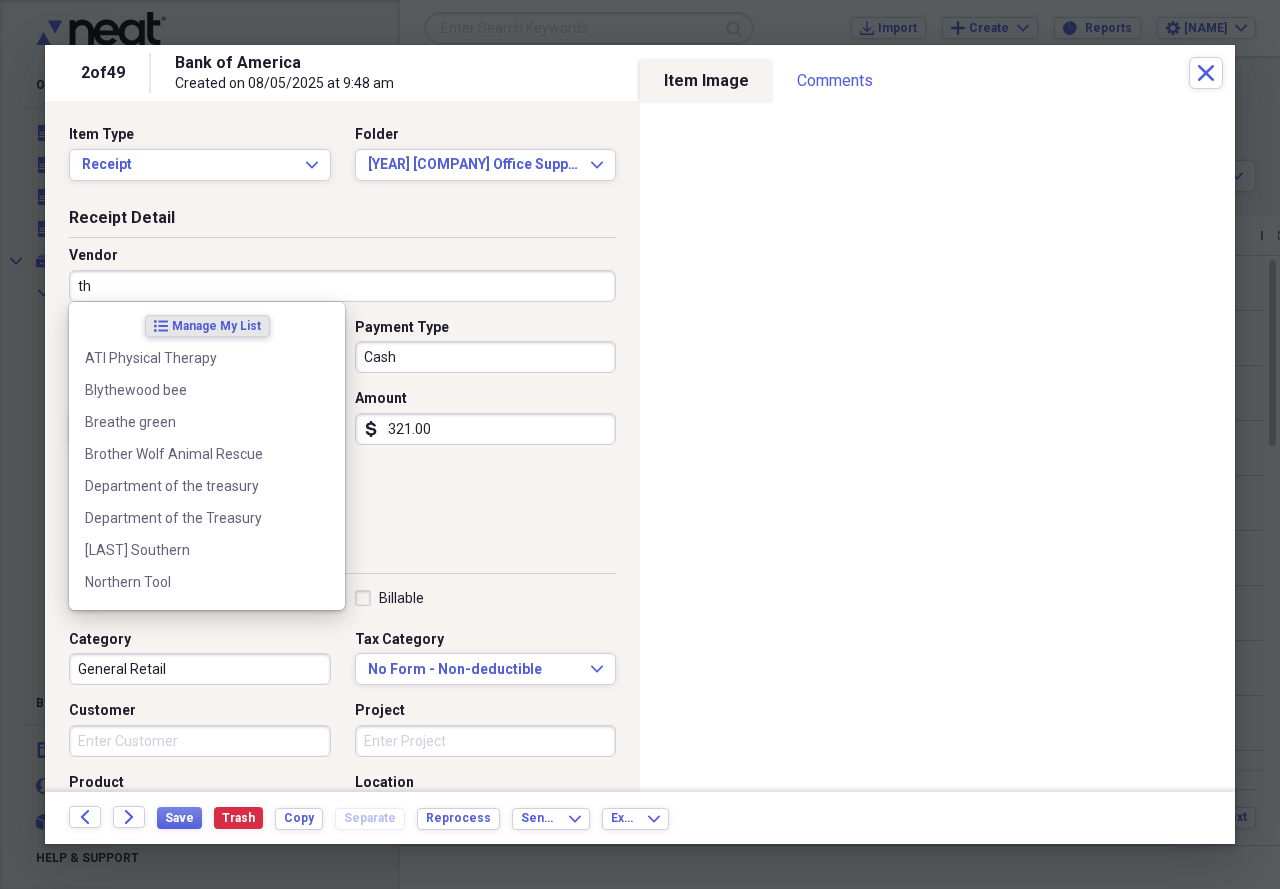 type on "t" 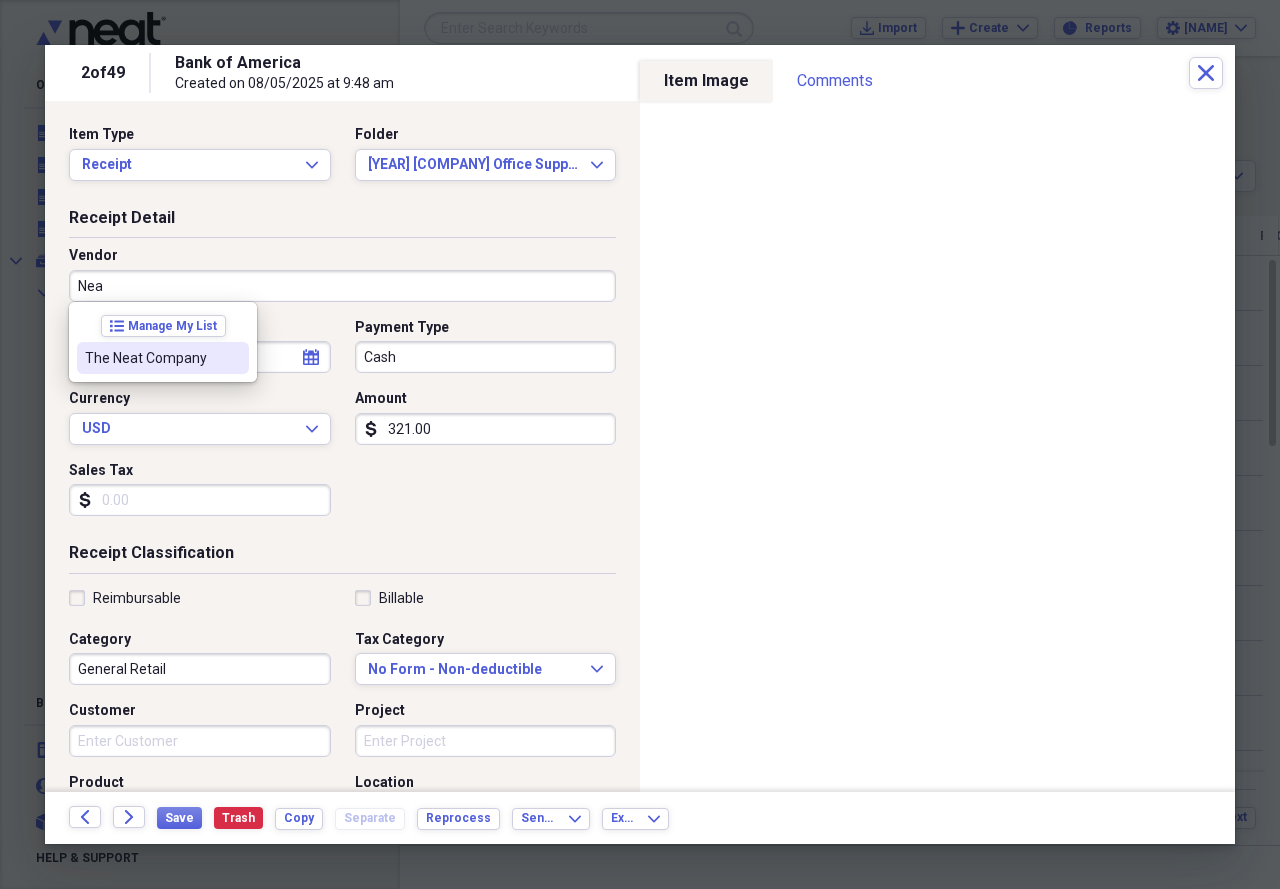 click on "The Neat Company" at bounding box center [151, 358] 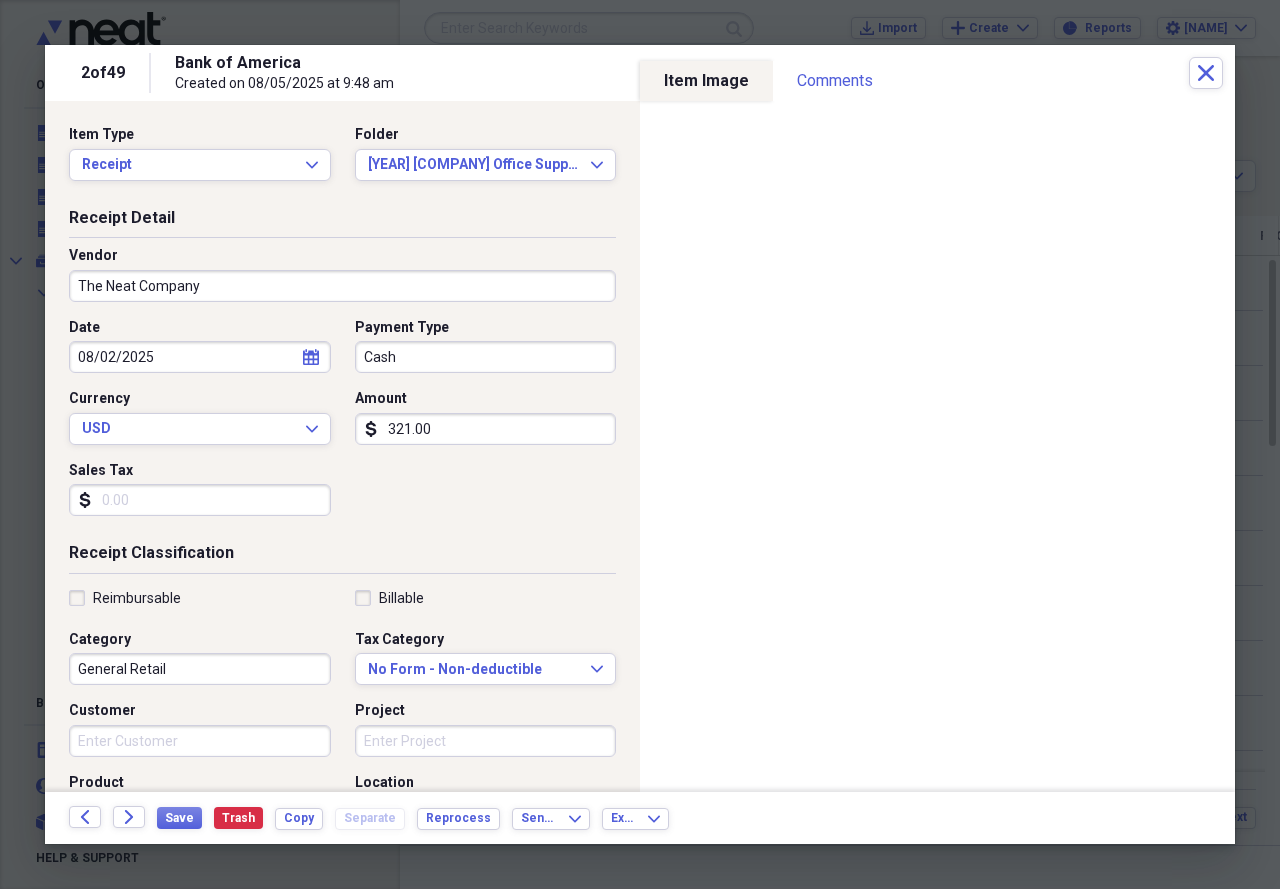 type on "office supplies" 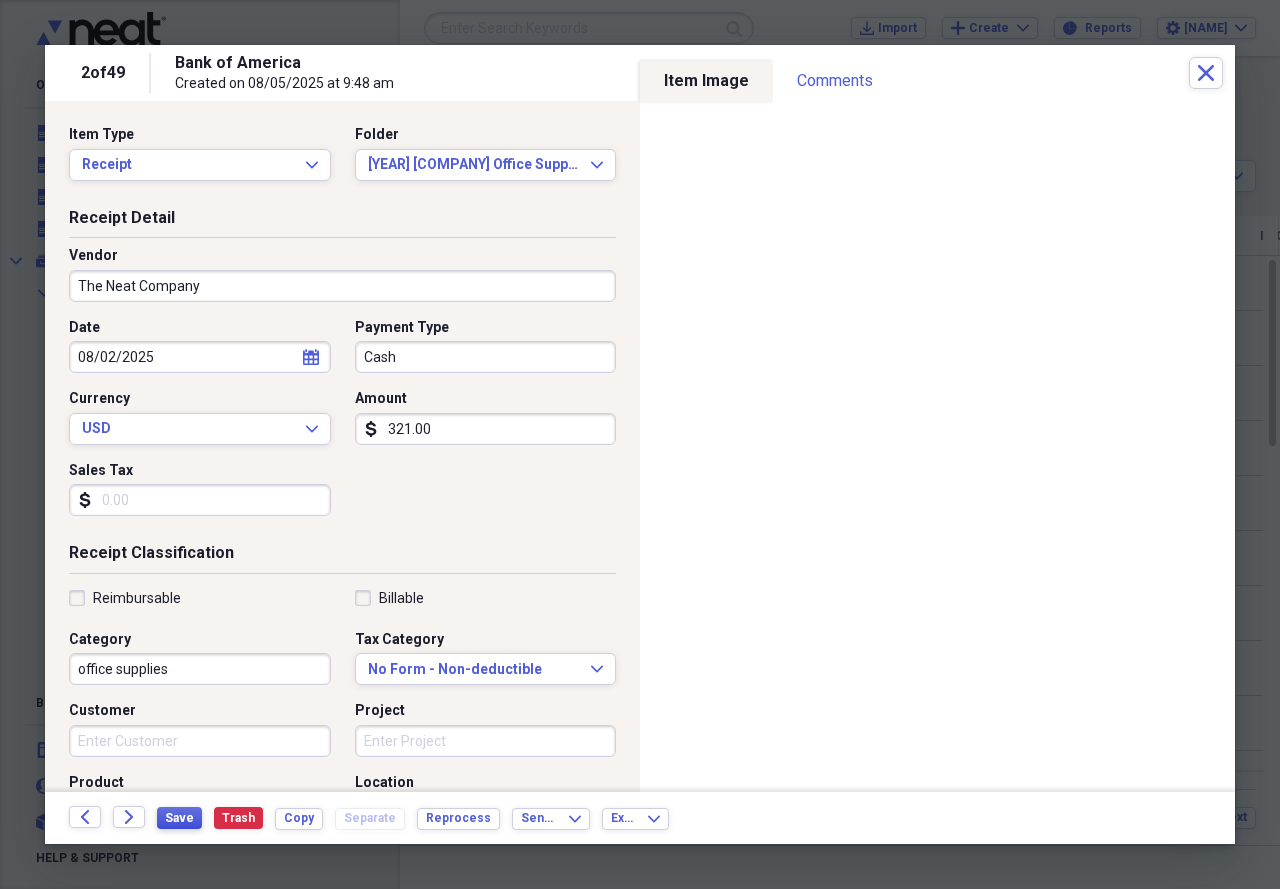 click on "Save" at bounding box center [179, 818] 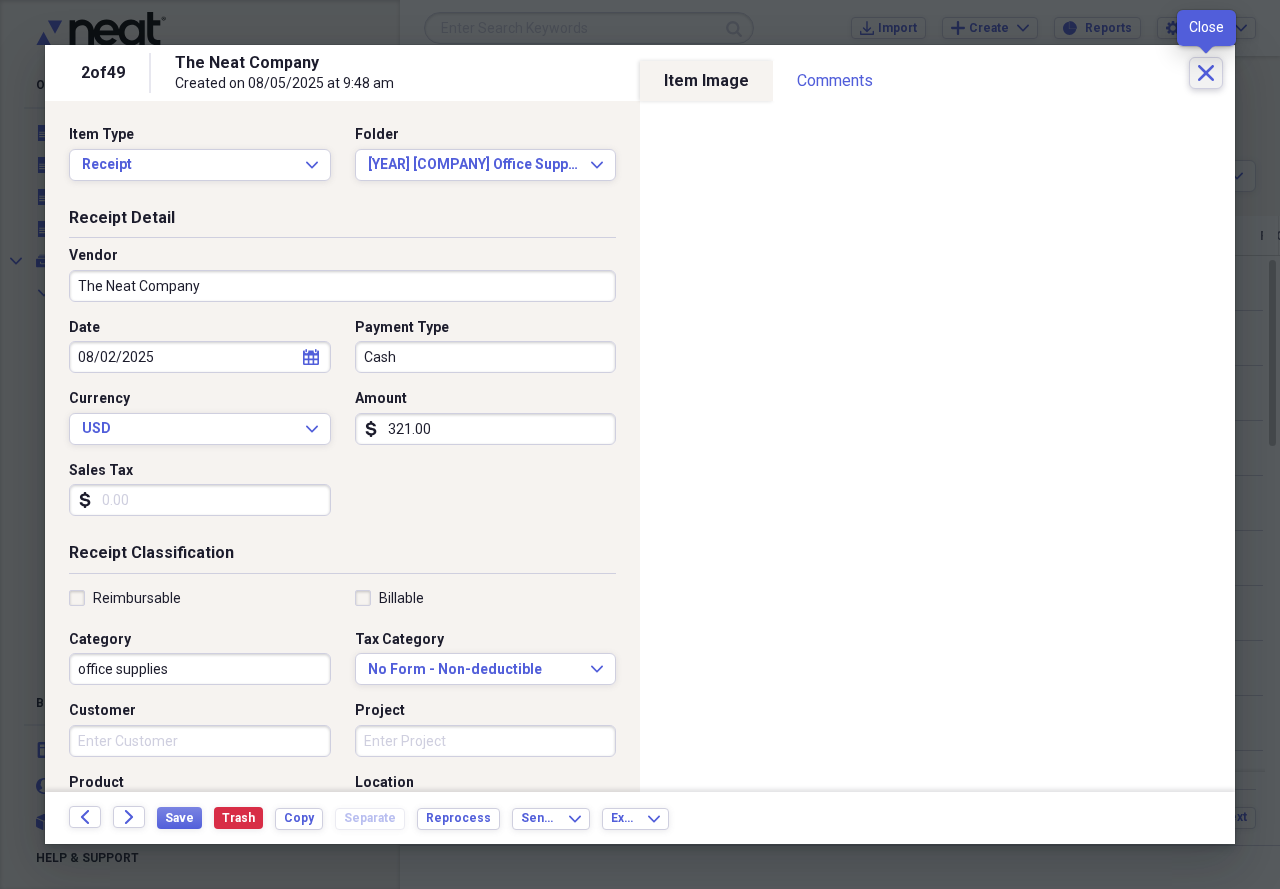 click on "Close" at bounding box center [1206, 73] 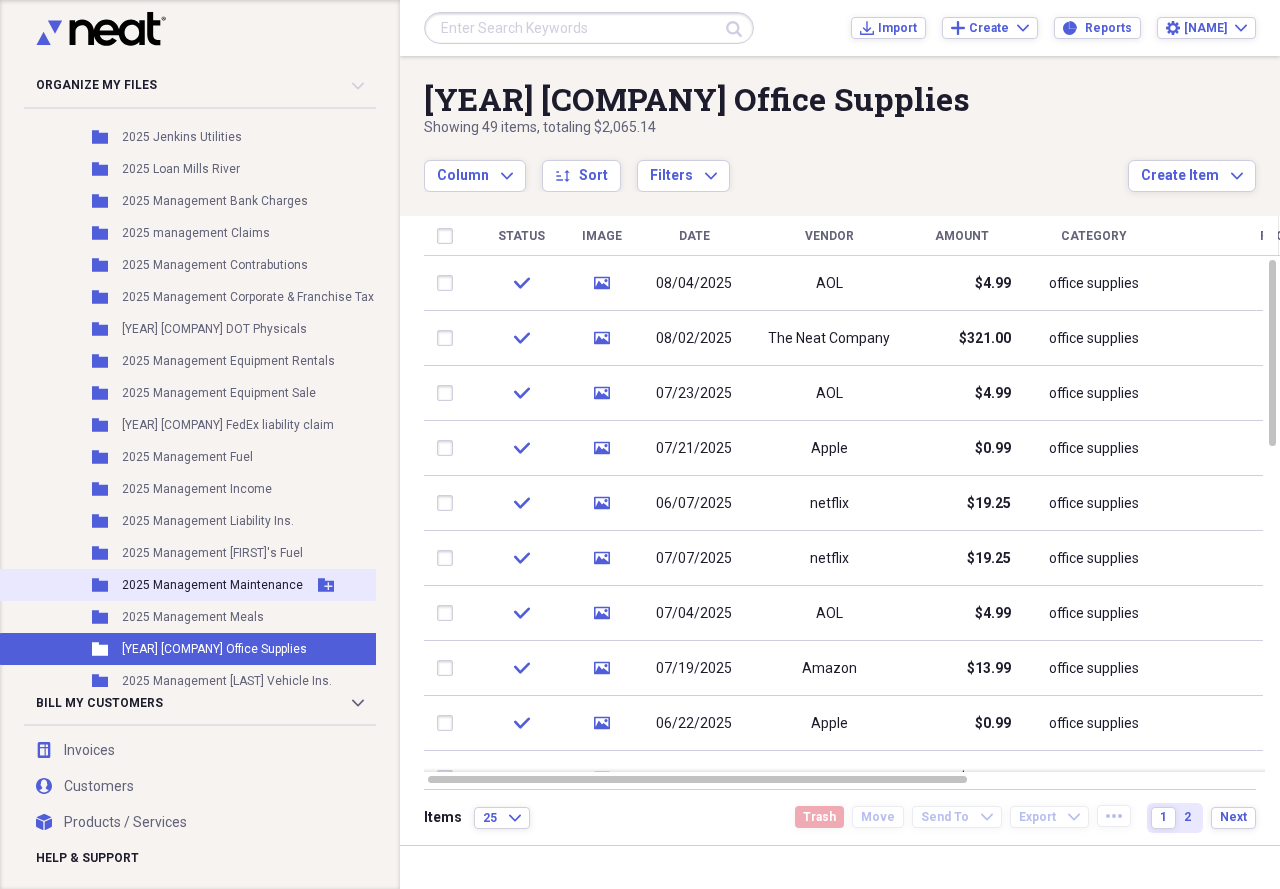 scroll, scrollTop: 800, scrollLeft: 0, axis: vertical 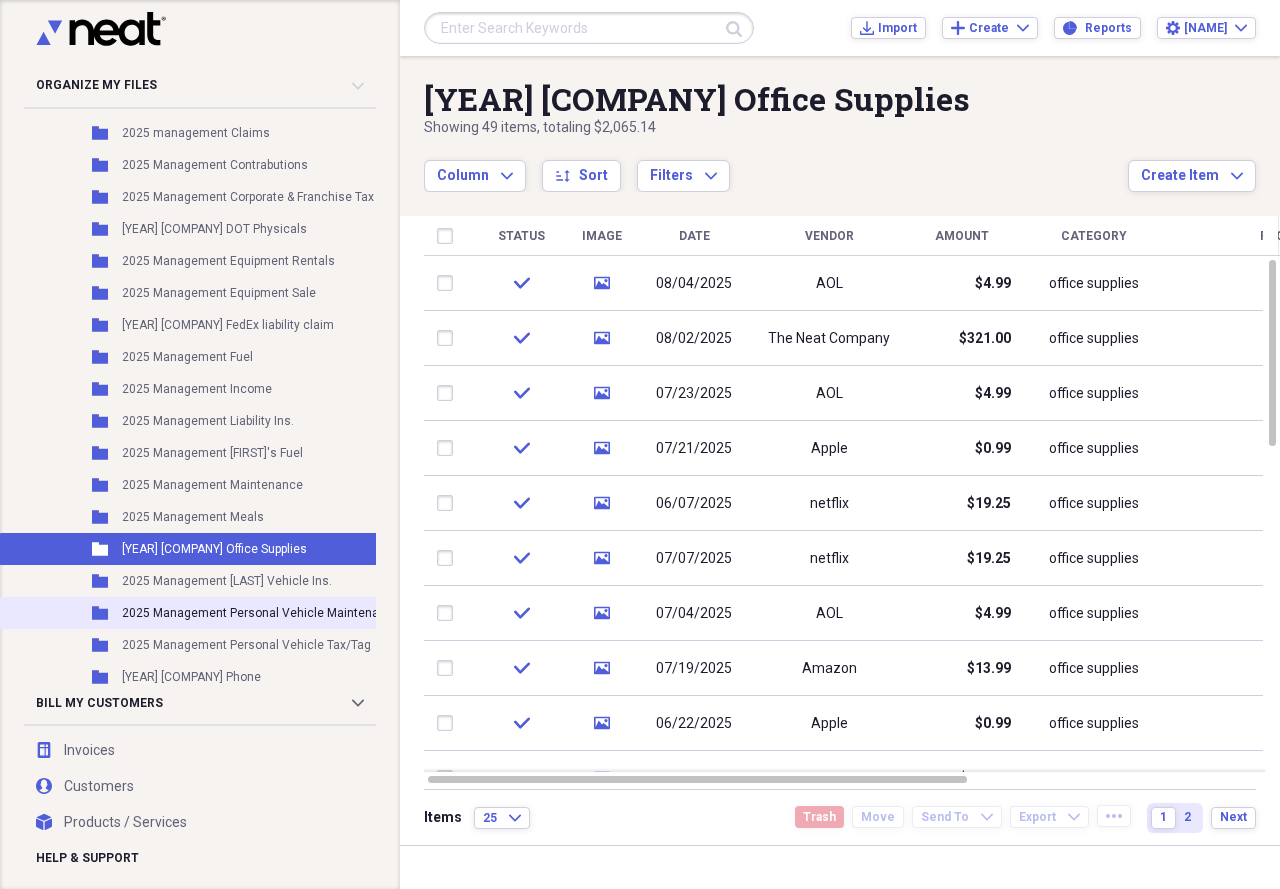 click on "2025 Management Personal Vehicle Maintenance" at bounding box center (261, 613) 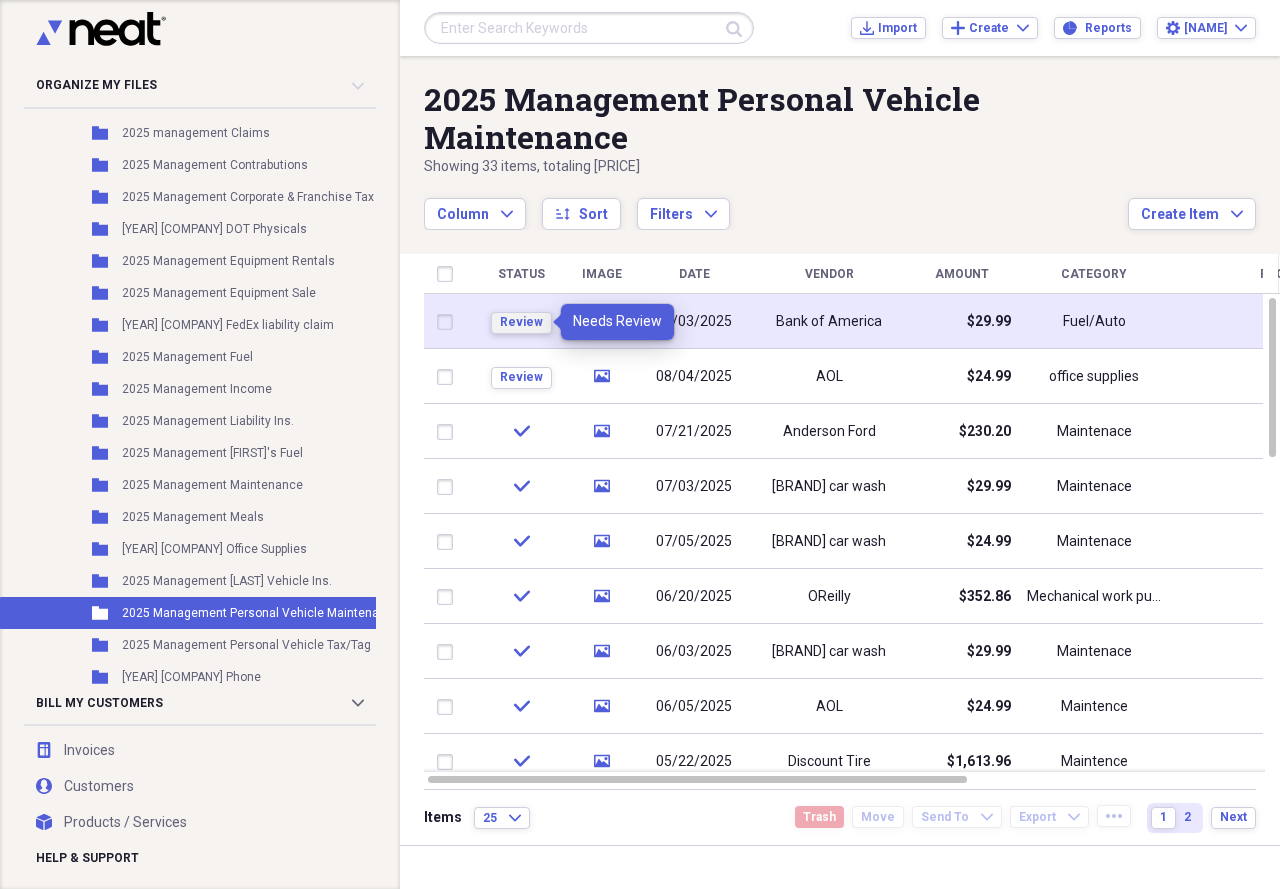 click on "Review" at bounding box center (521, 322) 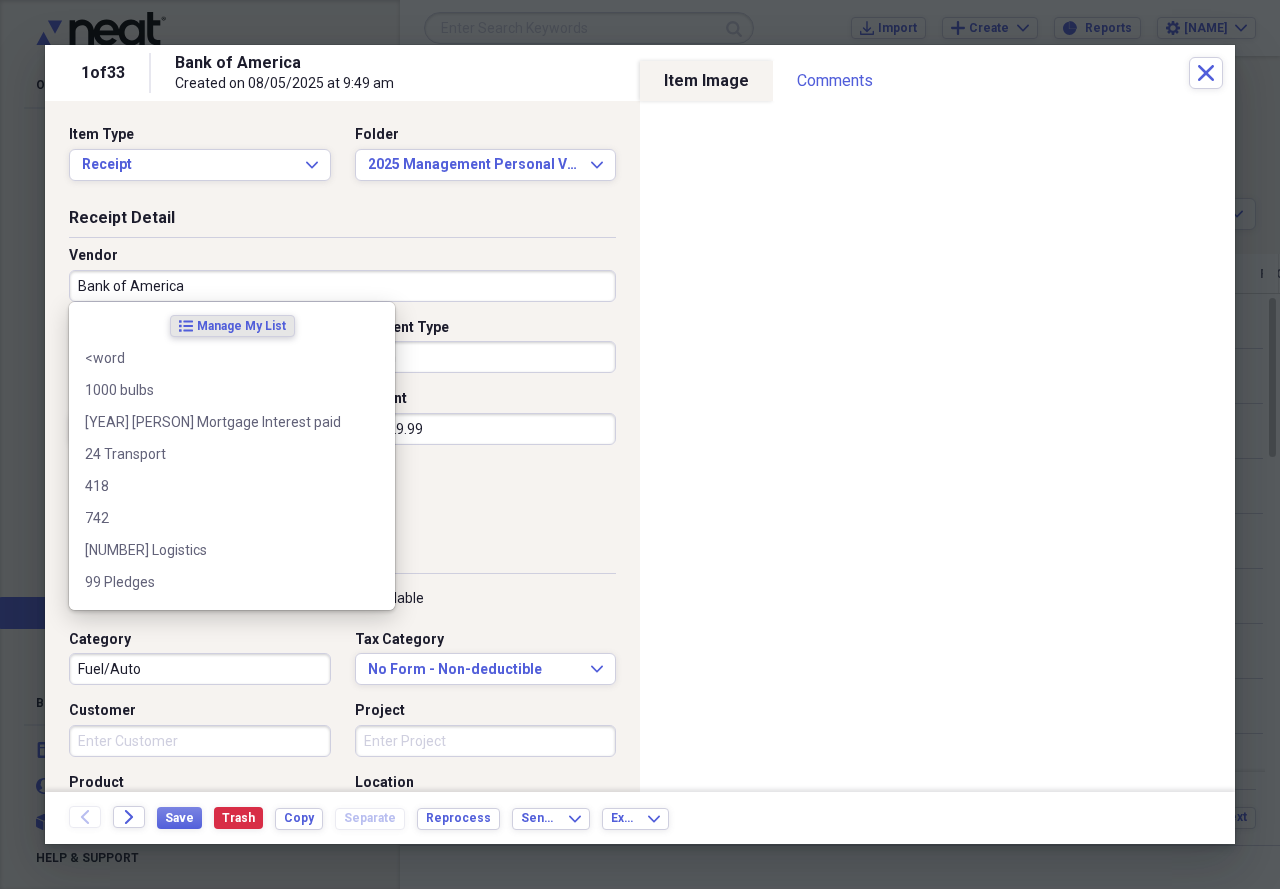 click on "Bank of America" at bounding box center (342, 286) 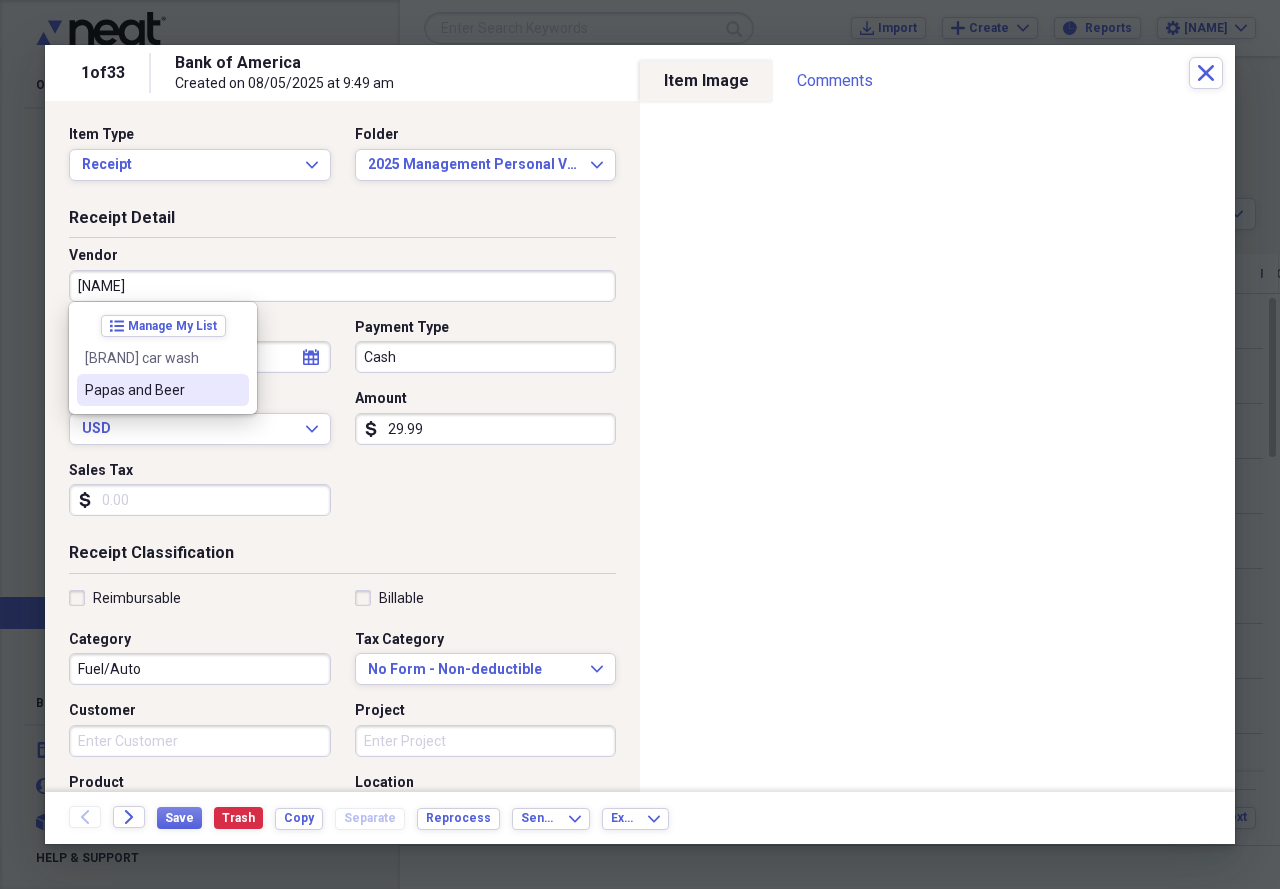 click on "Papas and Beer" at bounding box center [151, 390] 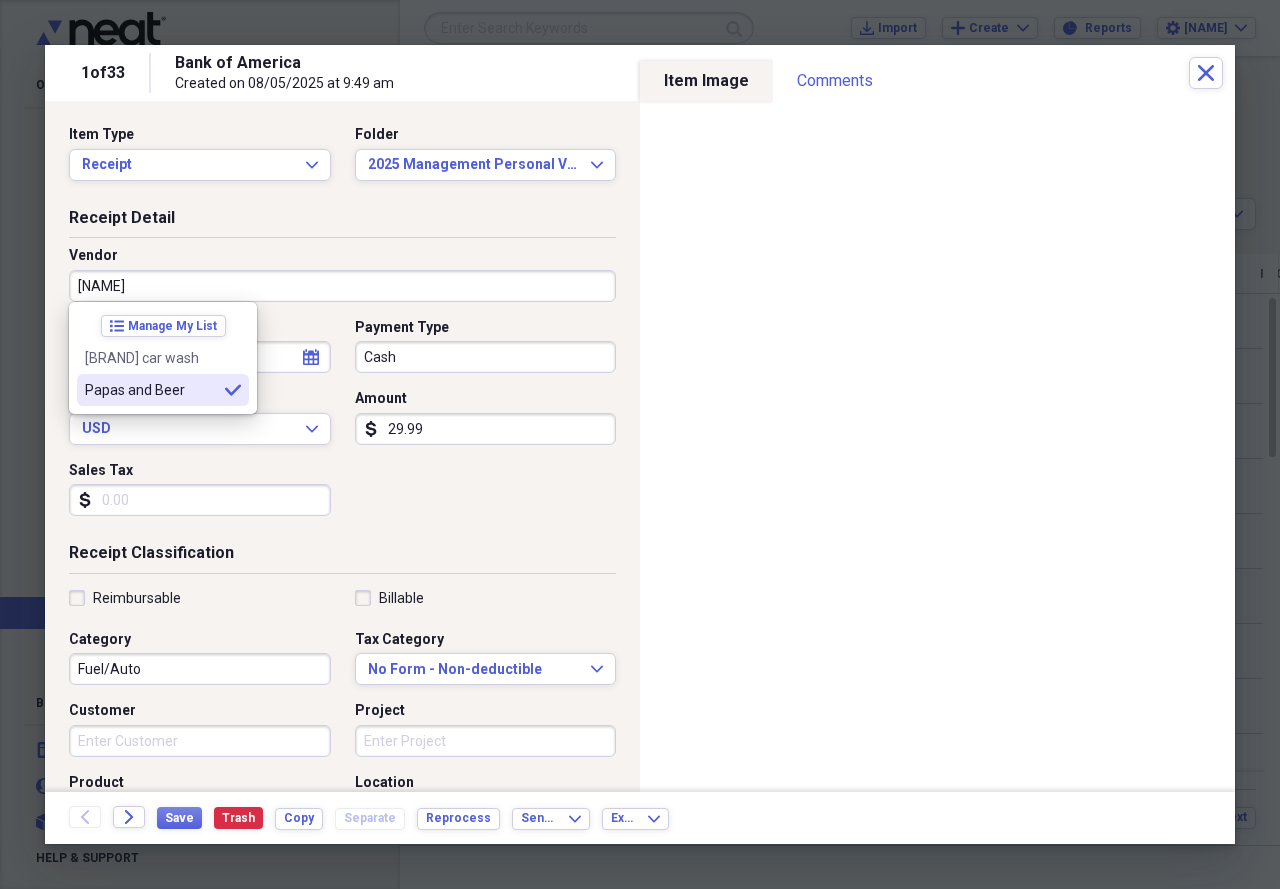 type on "Papas and Beer" 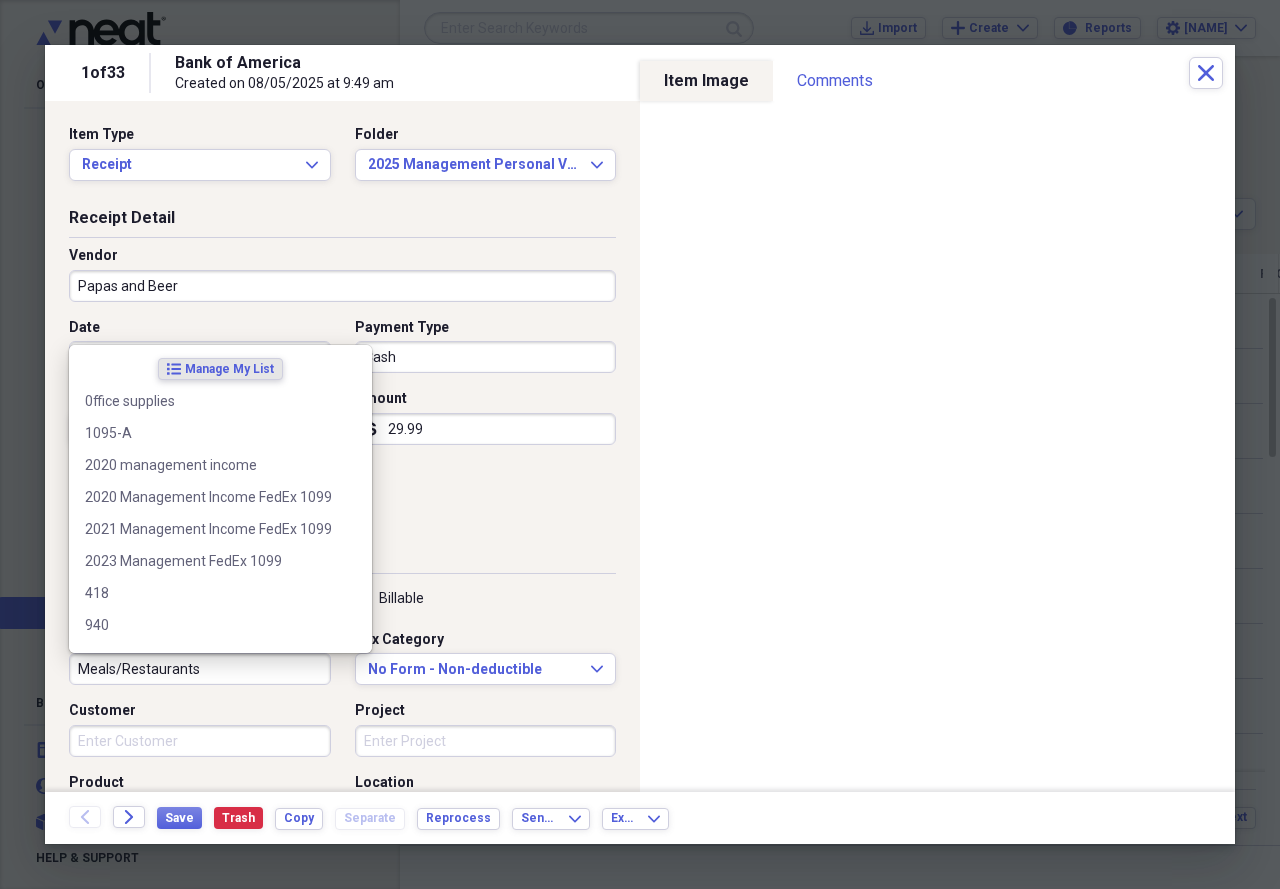 click on "Meals/Restaurants" at bounding box center (200, 669) 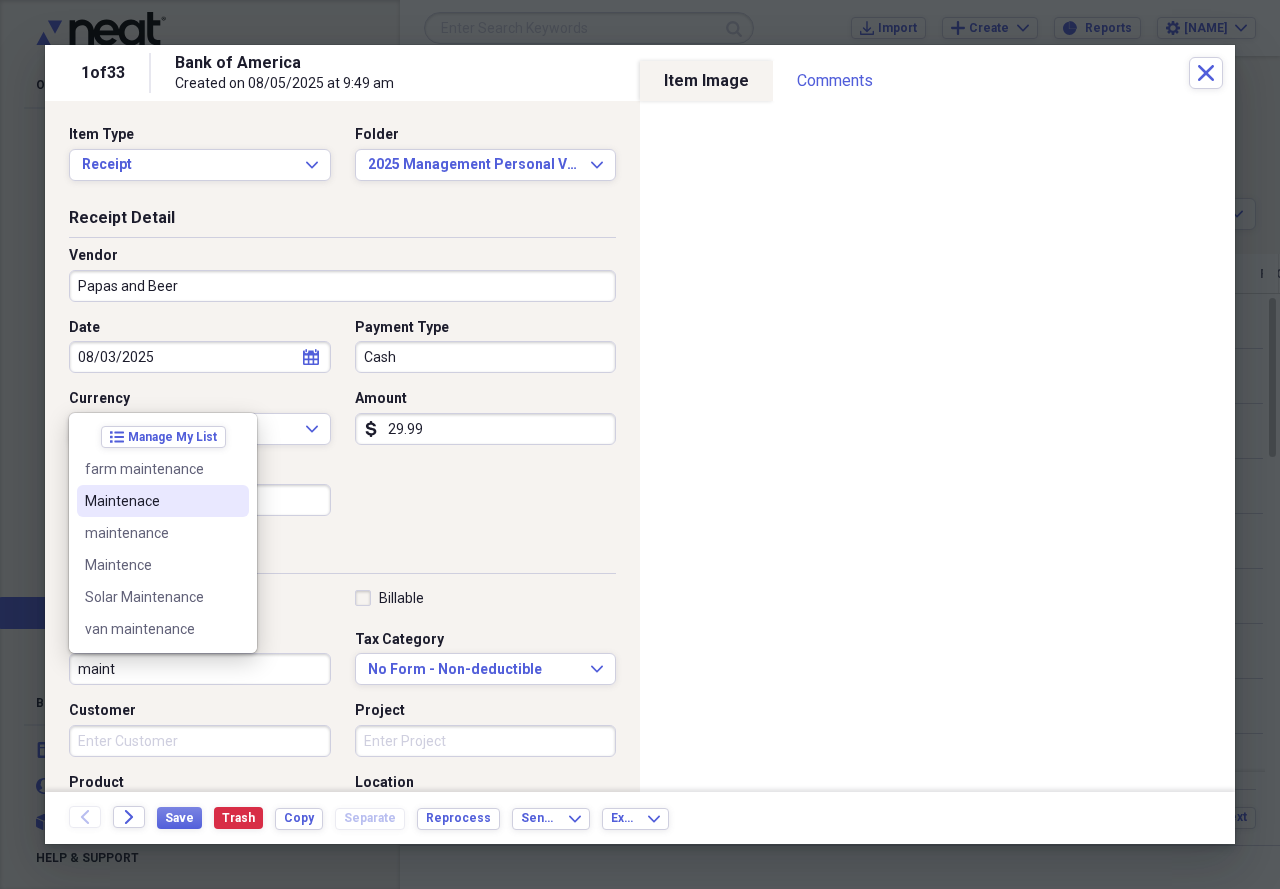 click on "Maintenace" at bounding box center [151, 501] 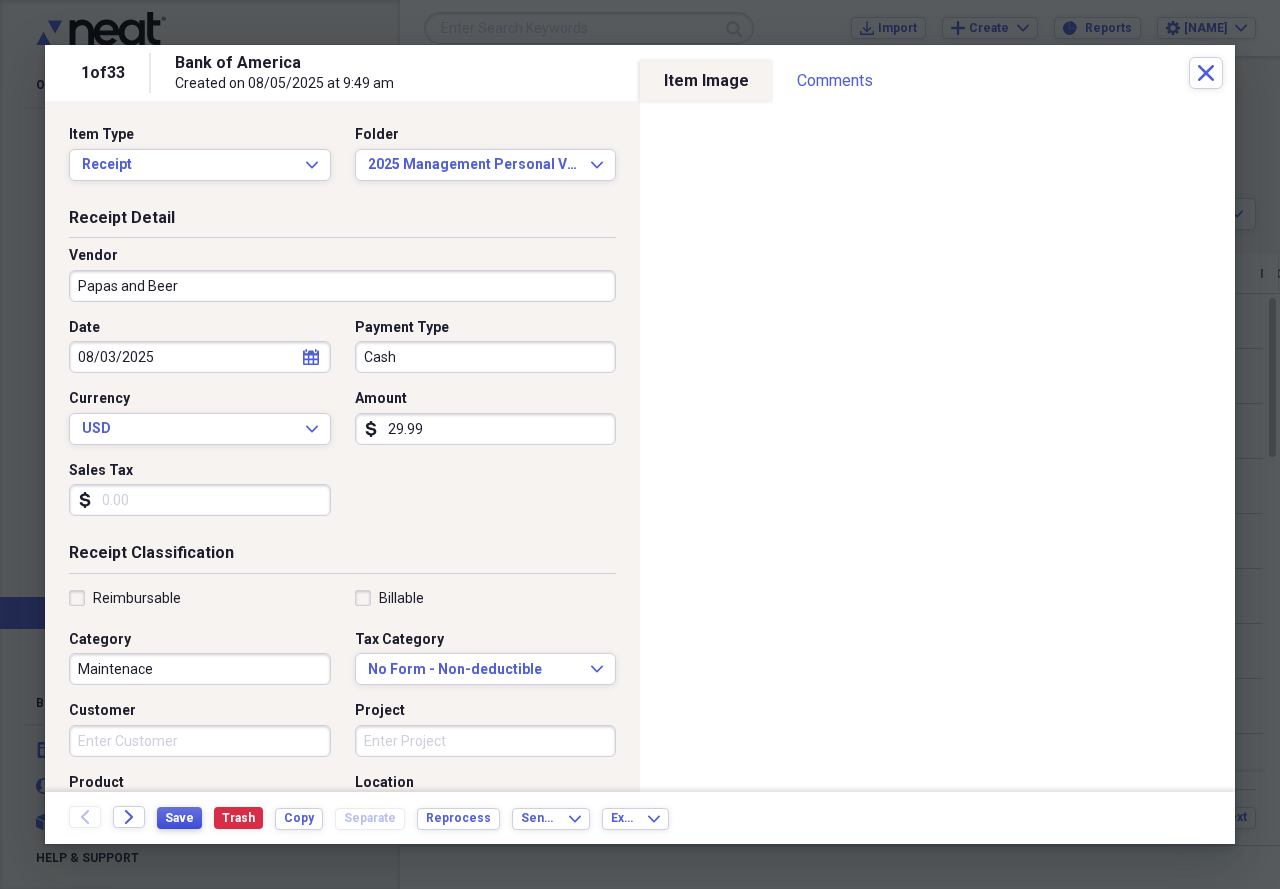click on "Save" at bounding box center [179, 818] 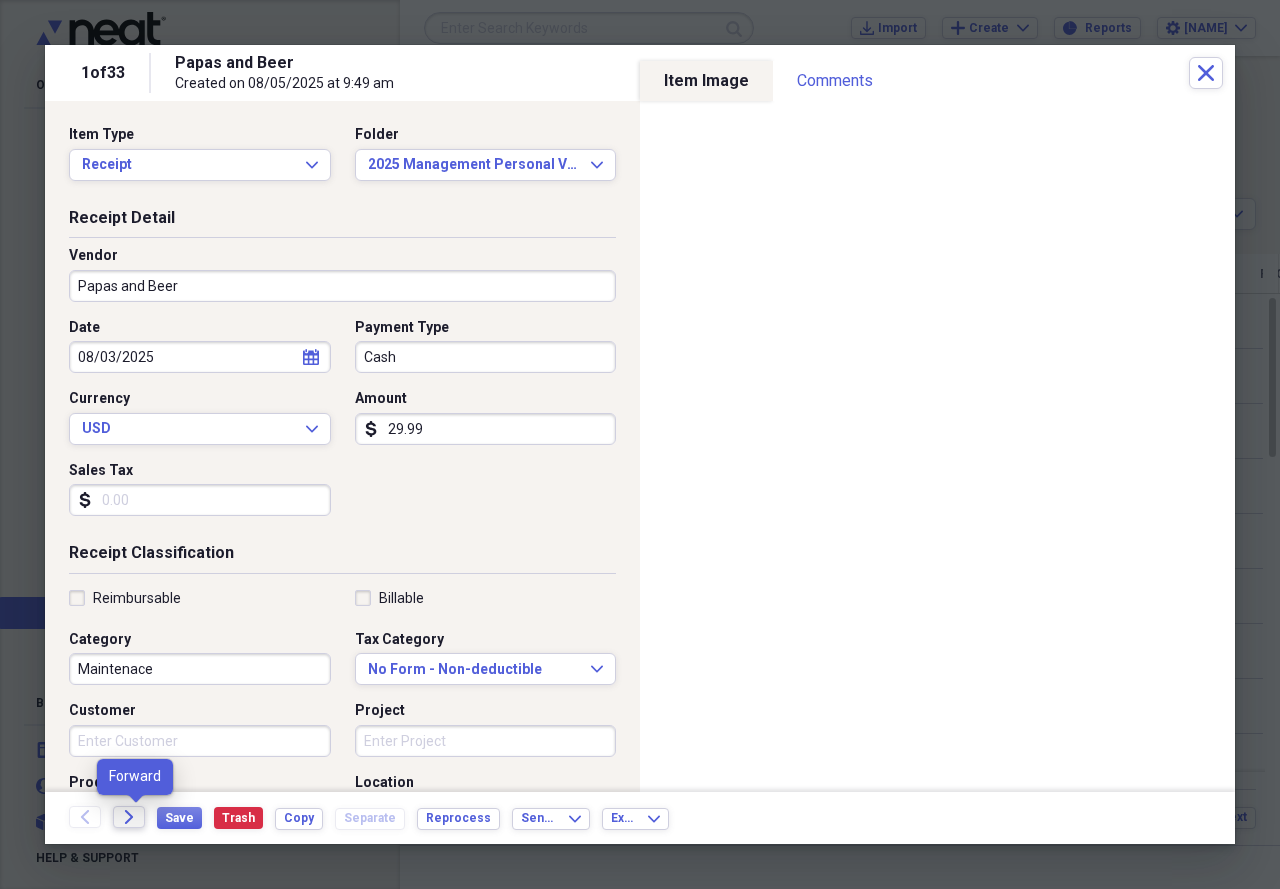 click on "Forward" 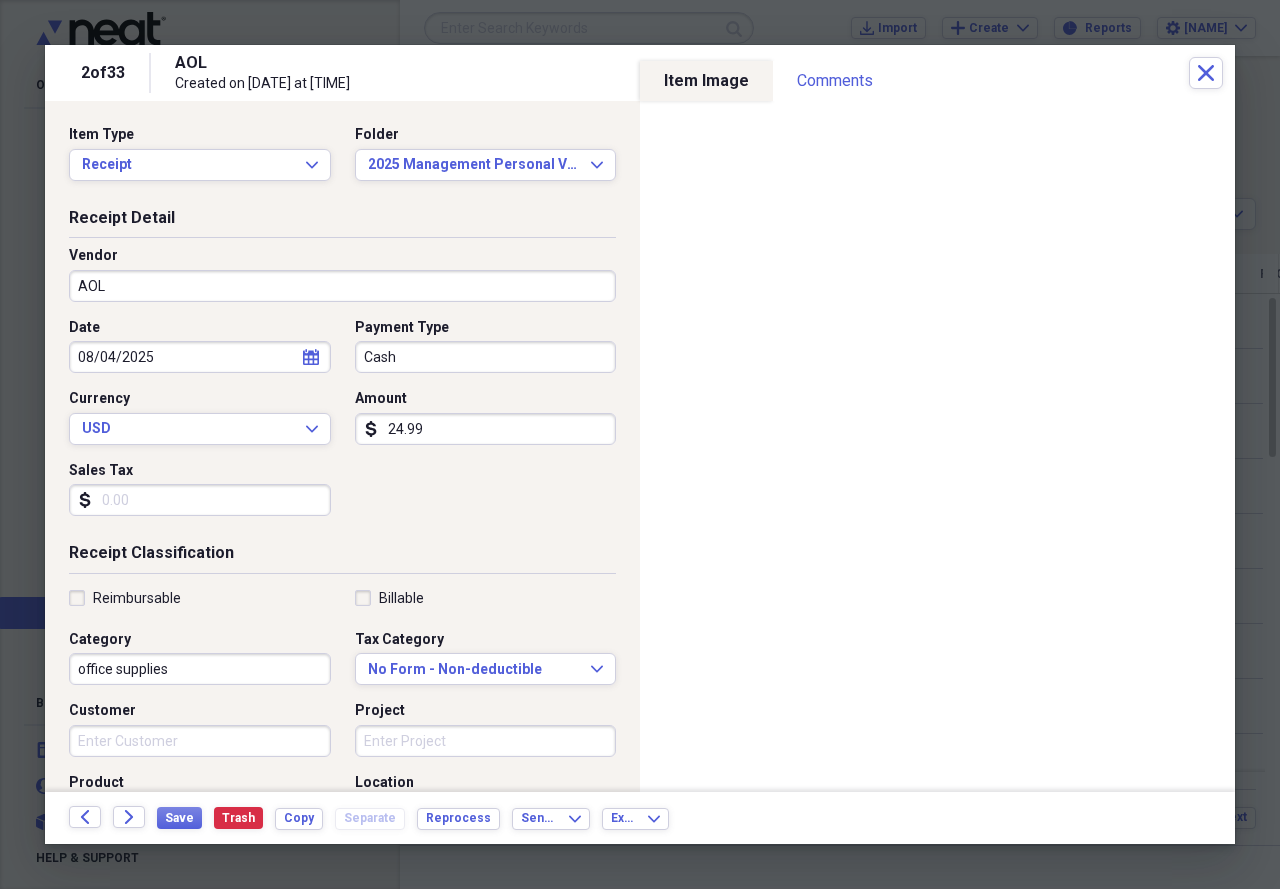 click on "AOL" at bounding box center (342, 286) 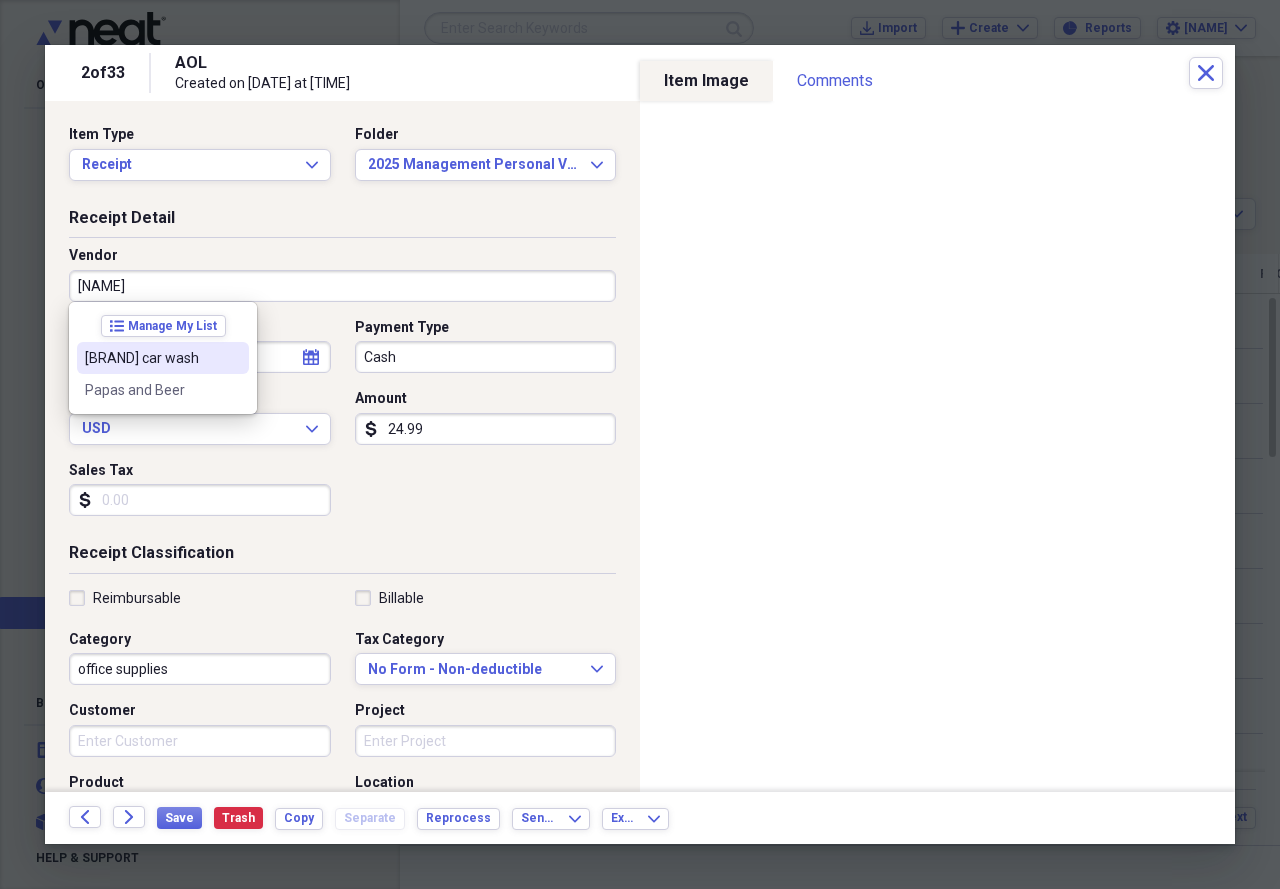 click on "[BRAND] car wash" at bounding box center (151, 358) 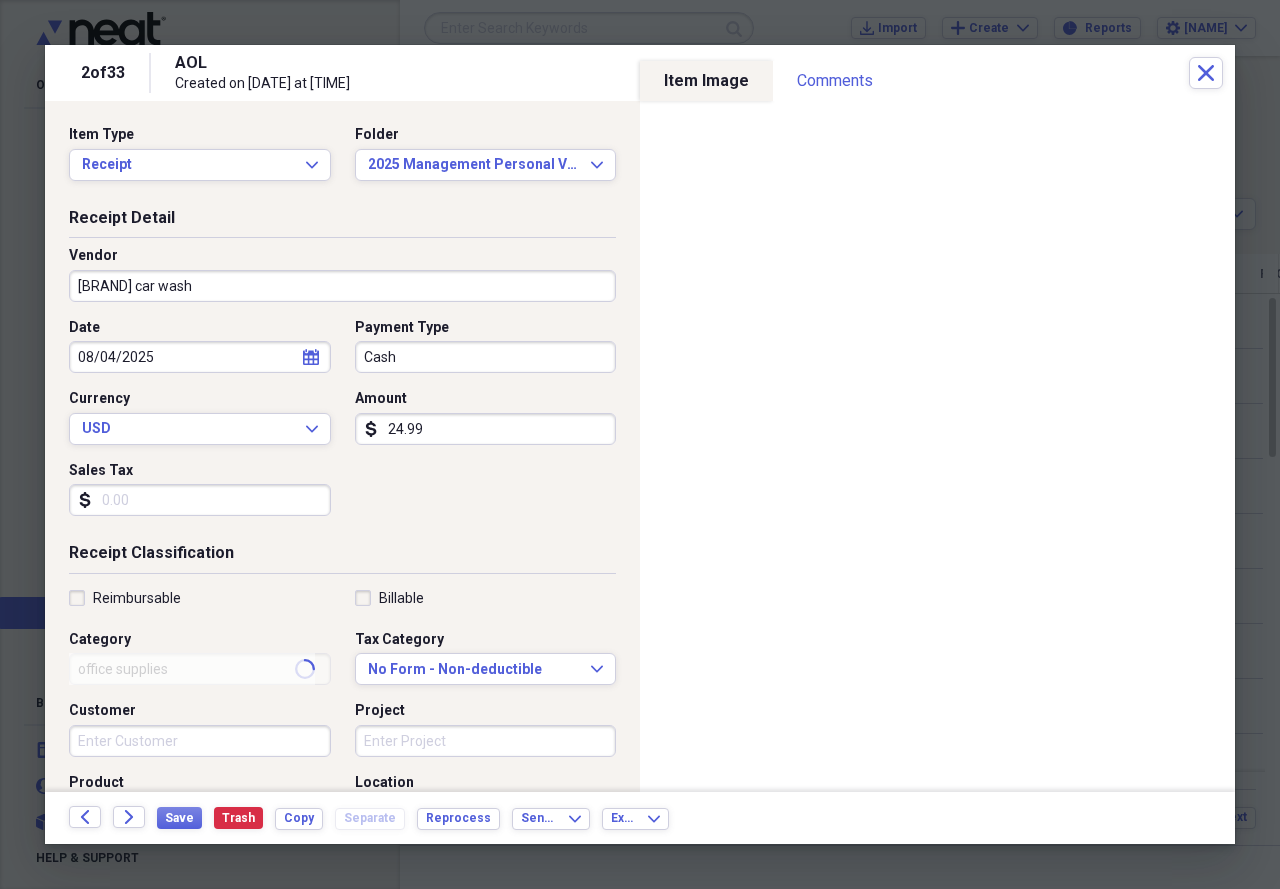 type on "Maintenace" 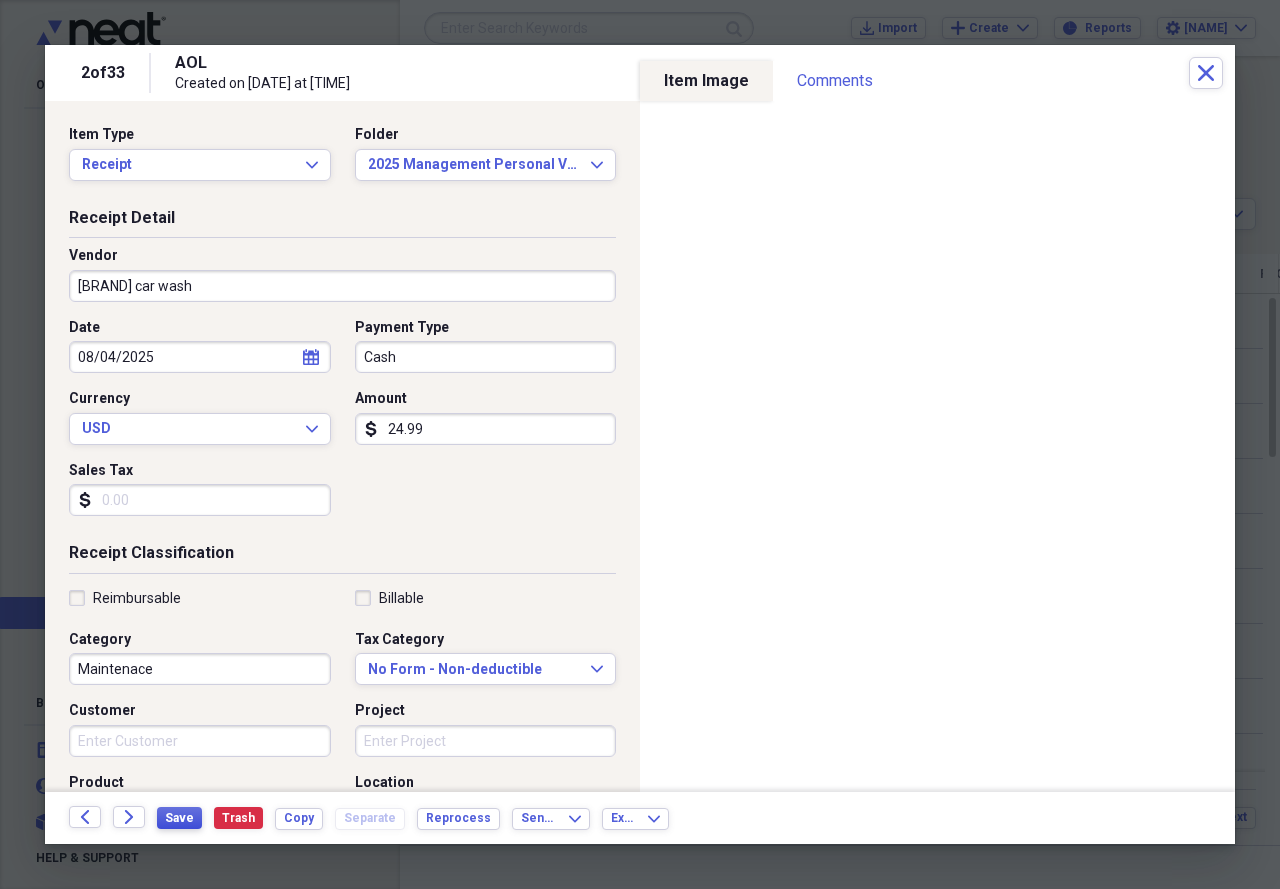 click on "Save" at bounding box center (179, 818) 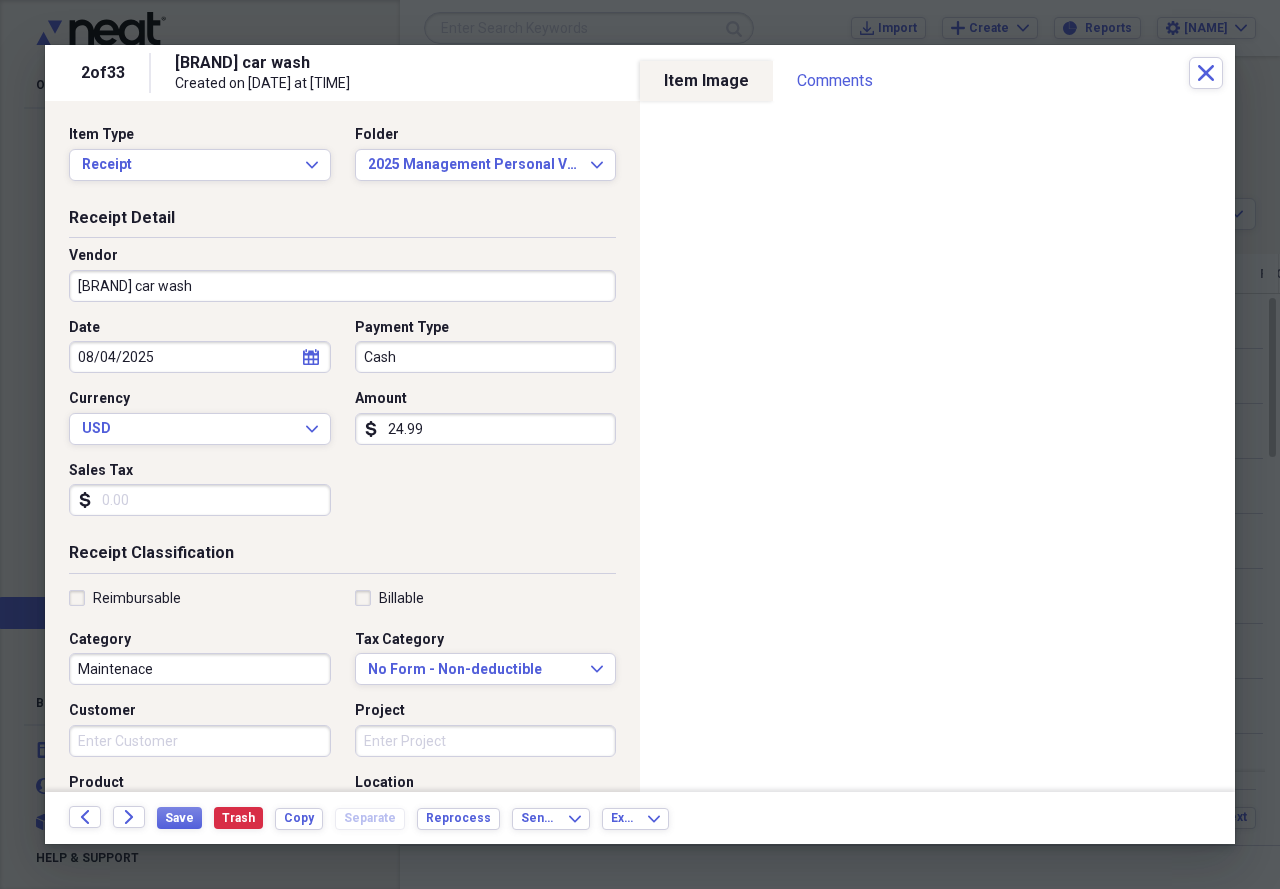 click on "[BRAND] car wash Created on [DATE] at [TIME]" at bounding box center (682, 73) 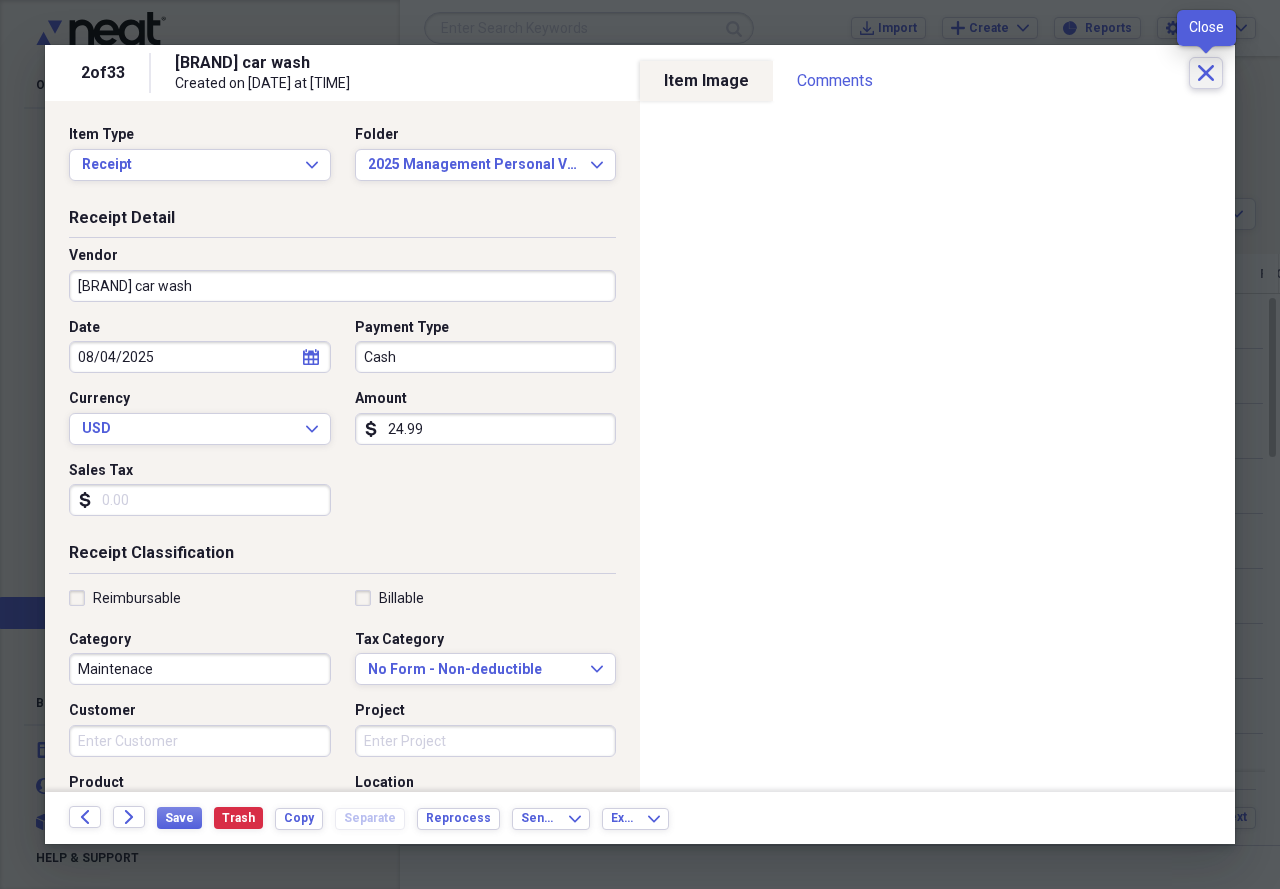 click on "Close" at bounding box center (1206, 73) 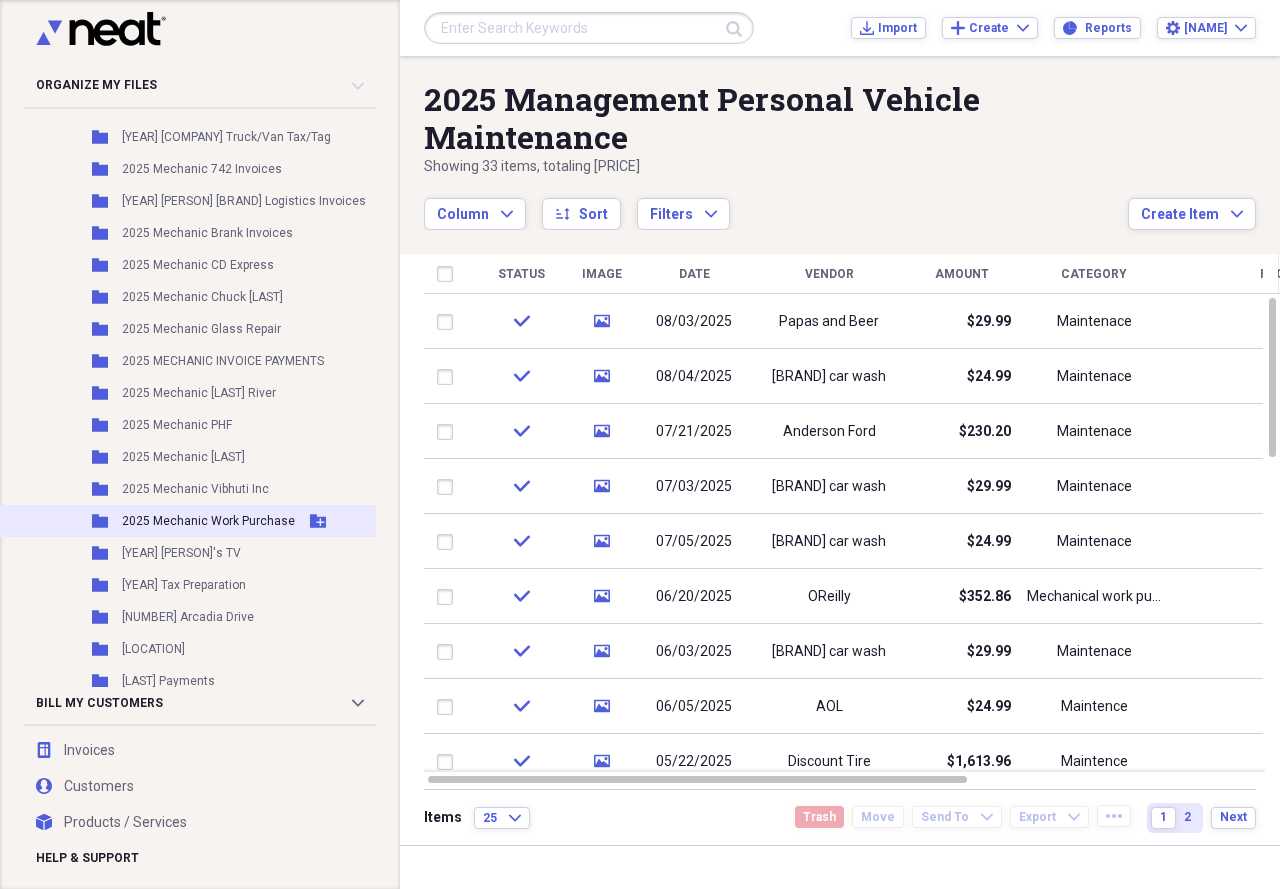 scroll, scrollTop: 1900, scrollLeft: 0, axis: vertical 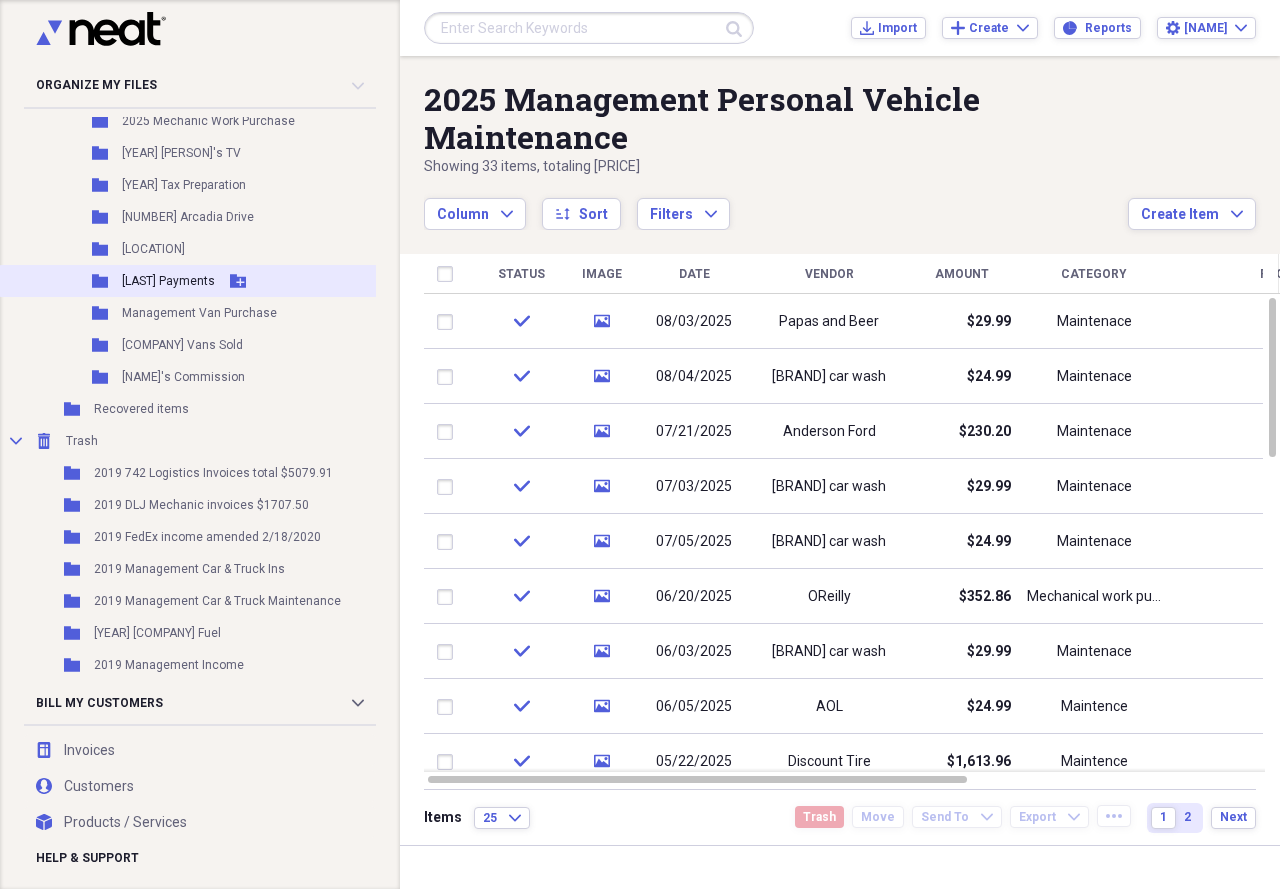click on "[LAST] Payments" at bounding box center [168, 281] 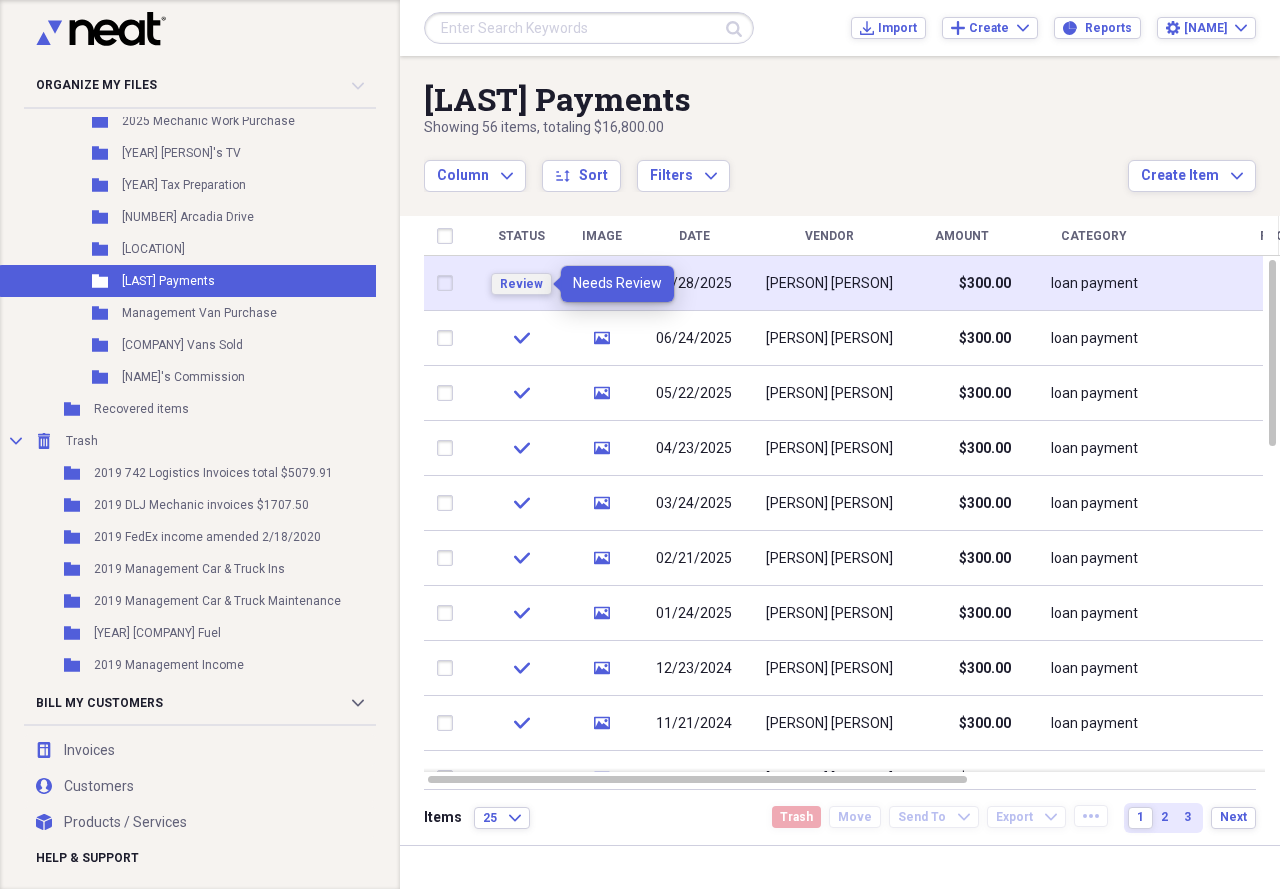 click on "Review" at bounding box center (521, 284) 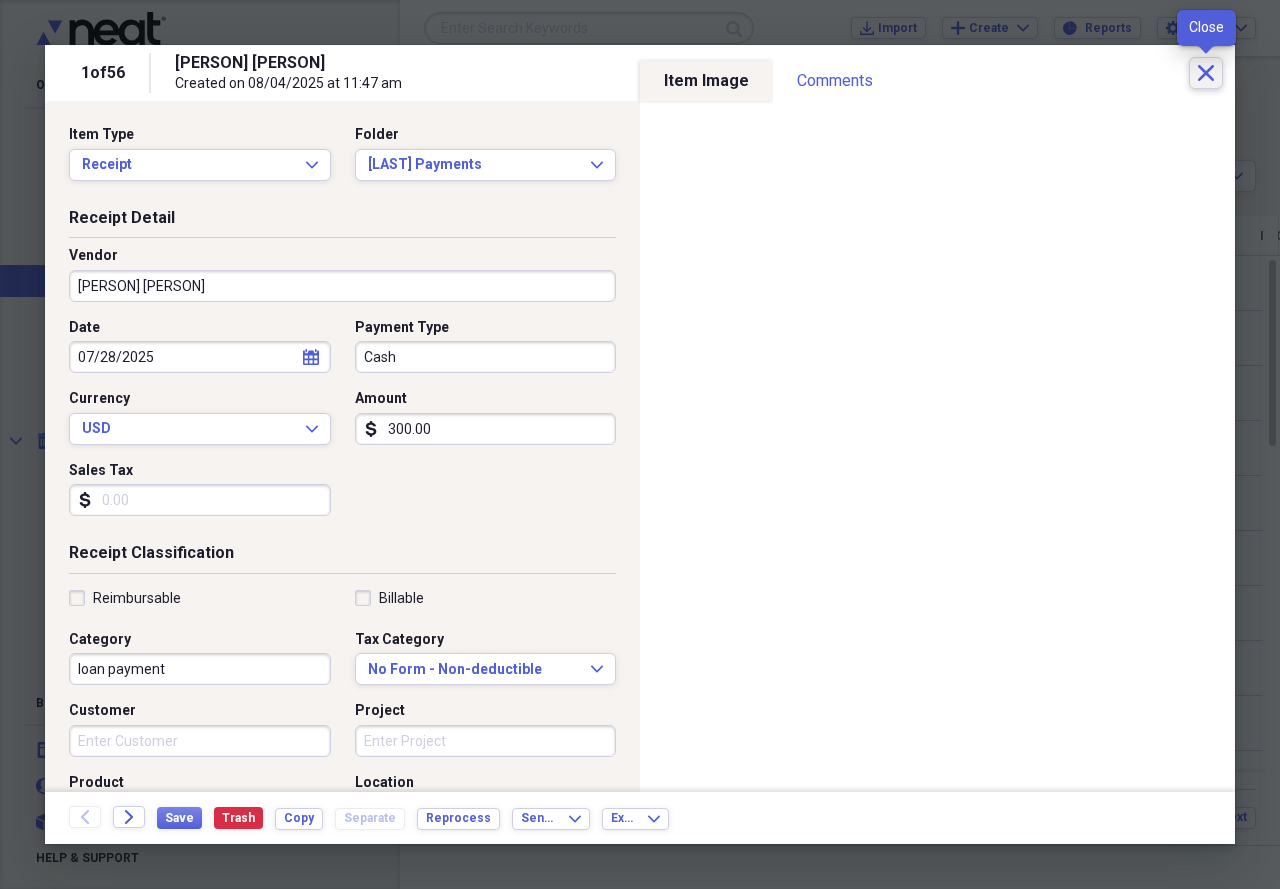 click on "Close" 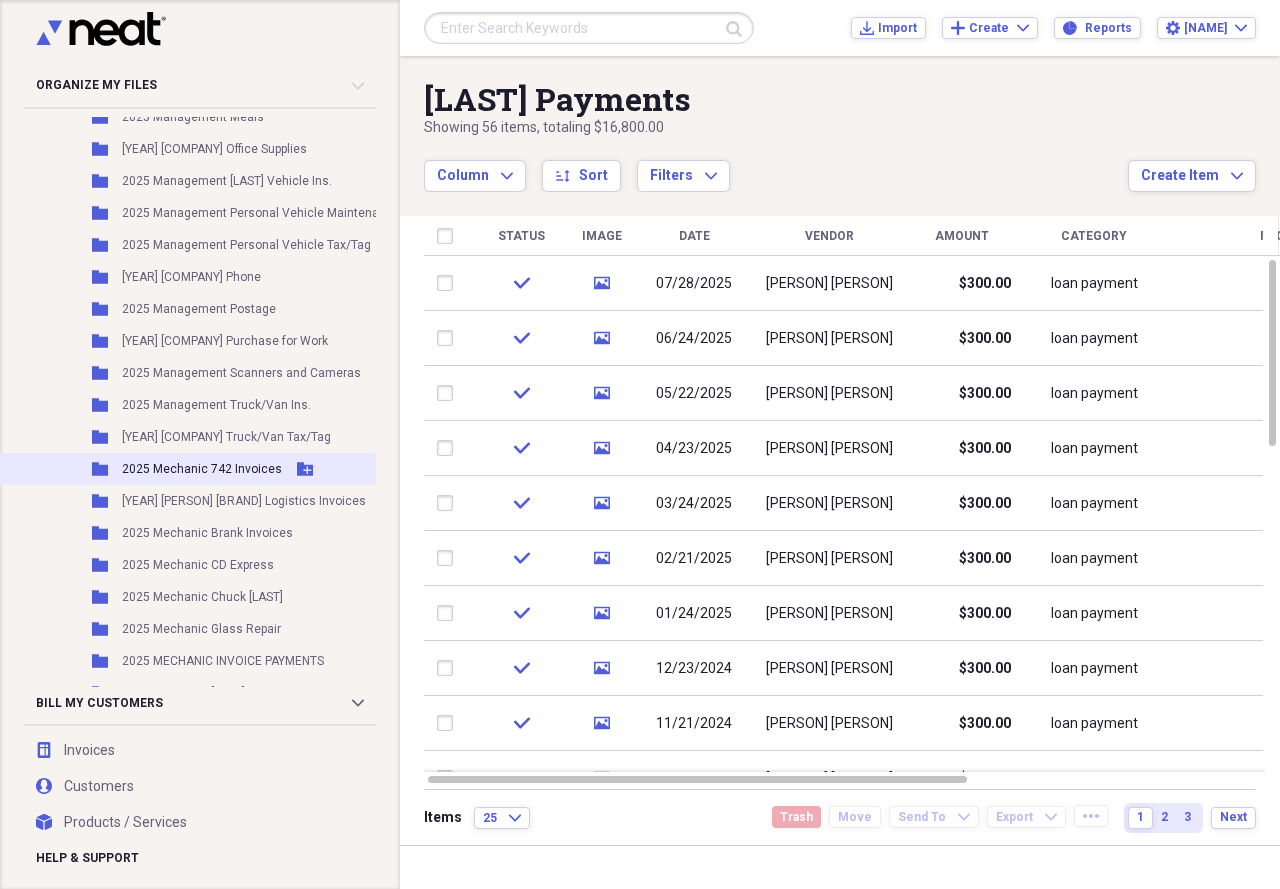 scroll, scrollTop: 1100, scrollLeft: 0, axis: vertical 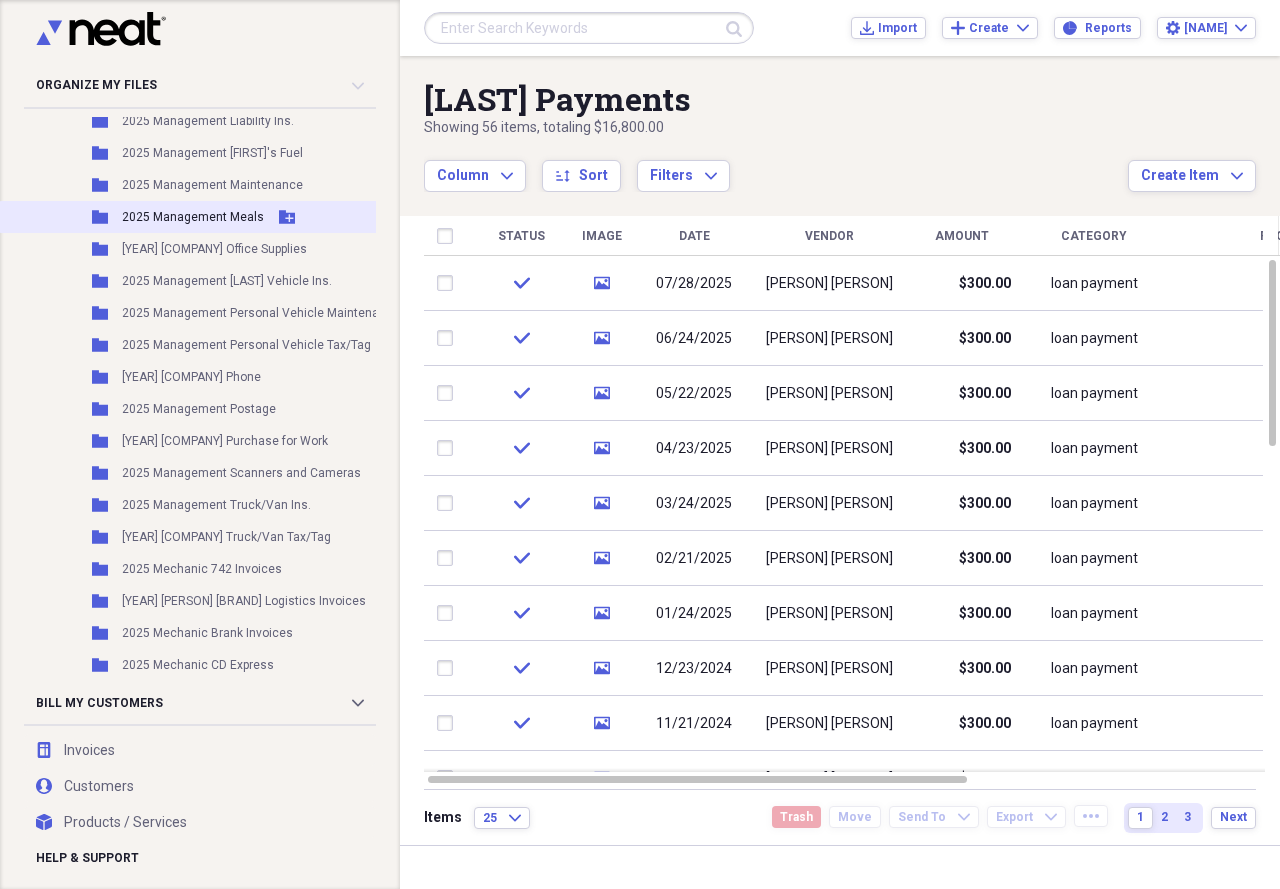 click on "2025 Management Meals" at bounding box center [193, 217] 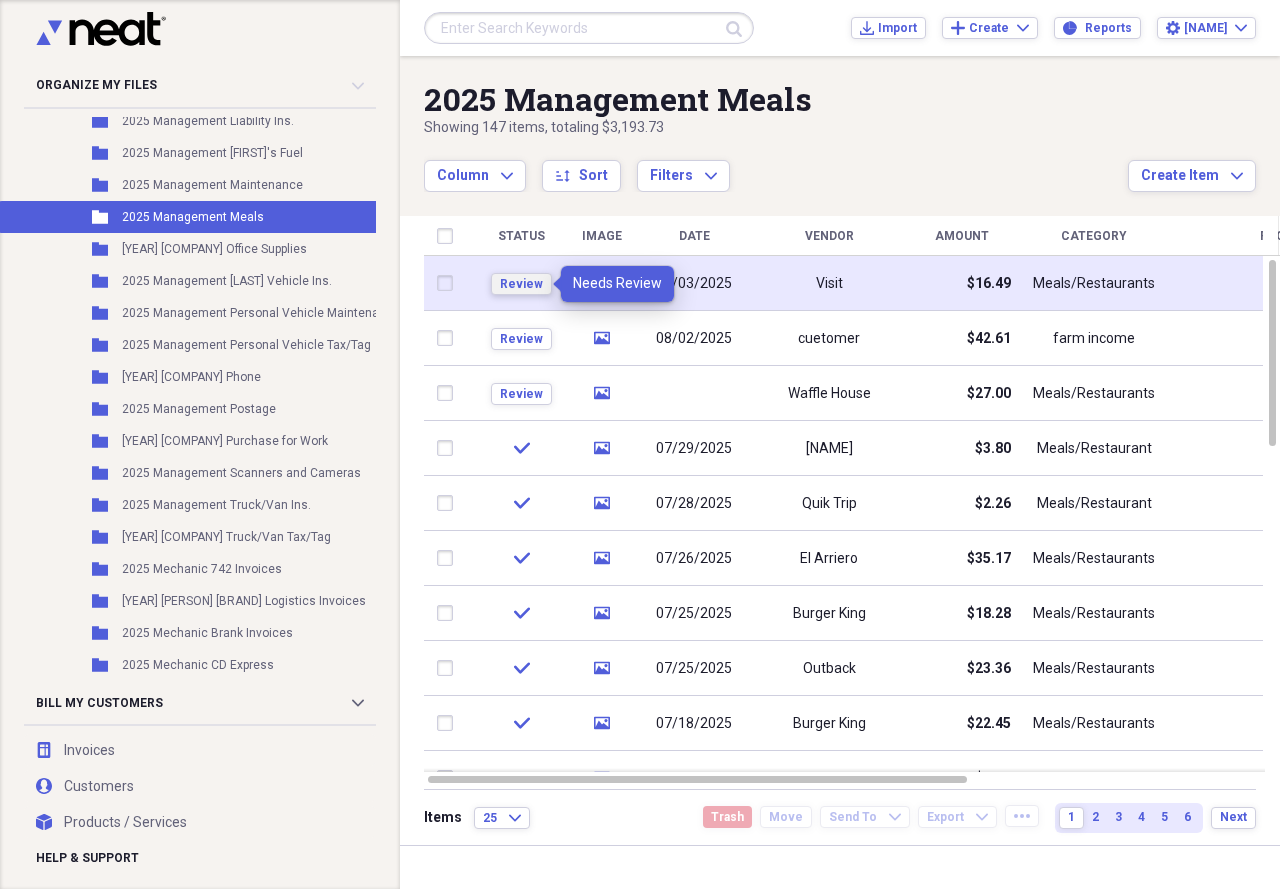 click on "Review" at bounding box center [521, 284] 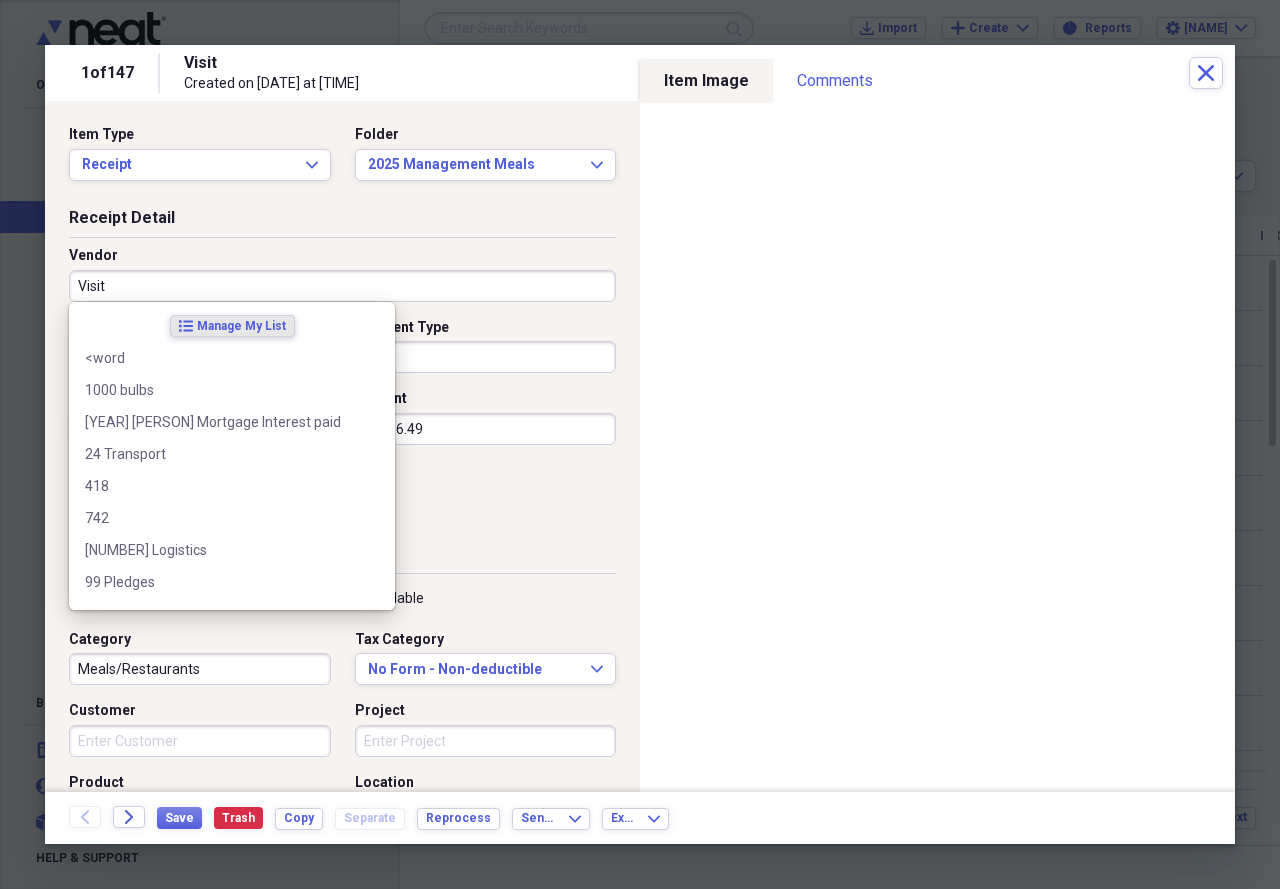 click on "Visit" at bounding box center [342, 286] 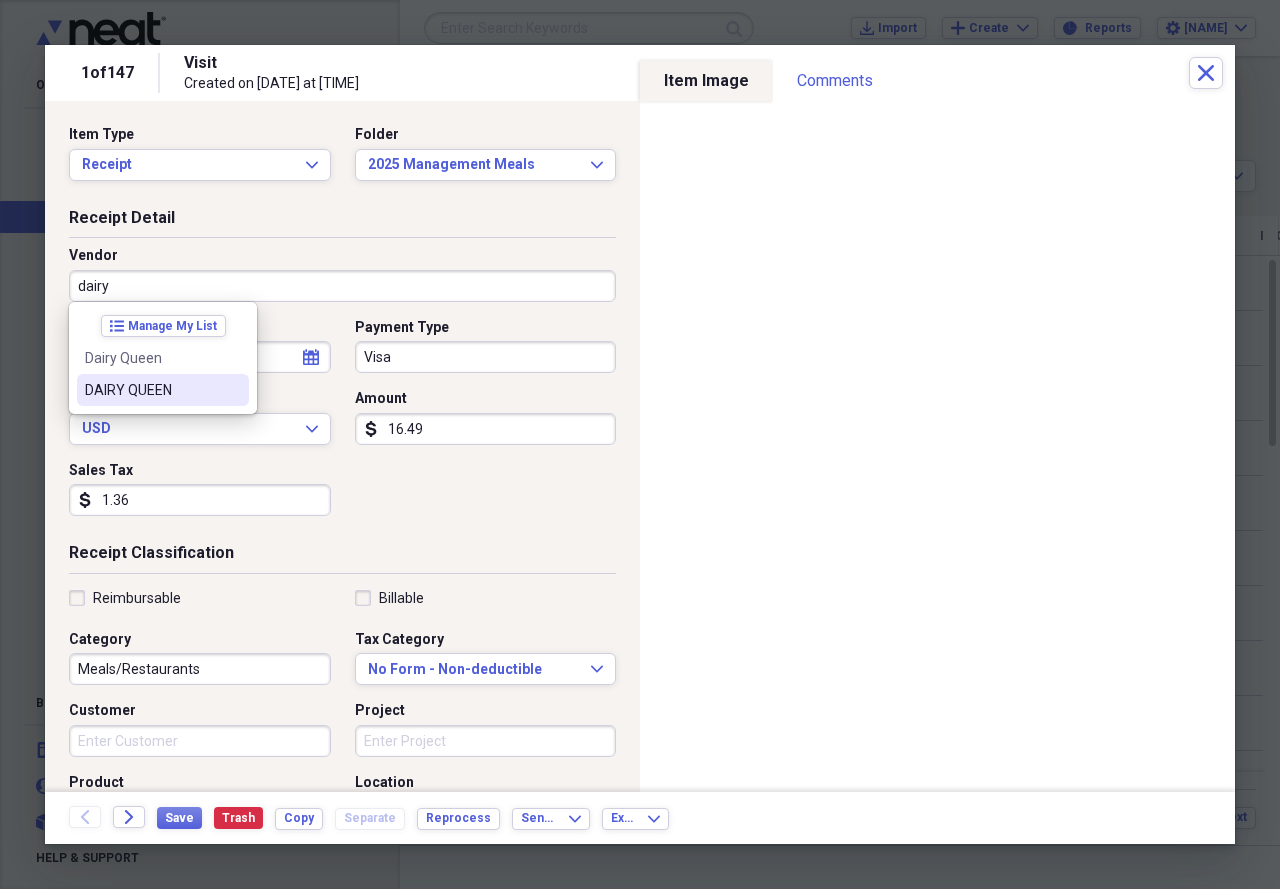 click on "DAIRY QUEEN" at bounding box center [151, 390] 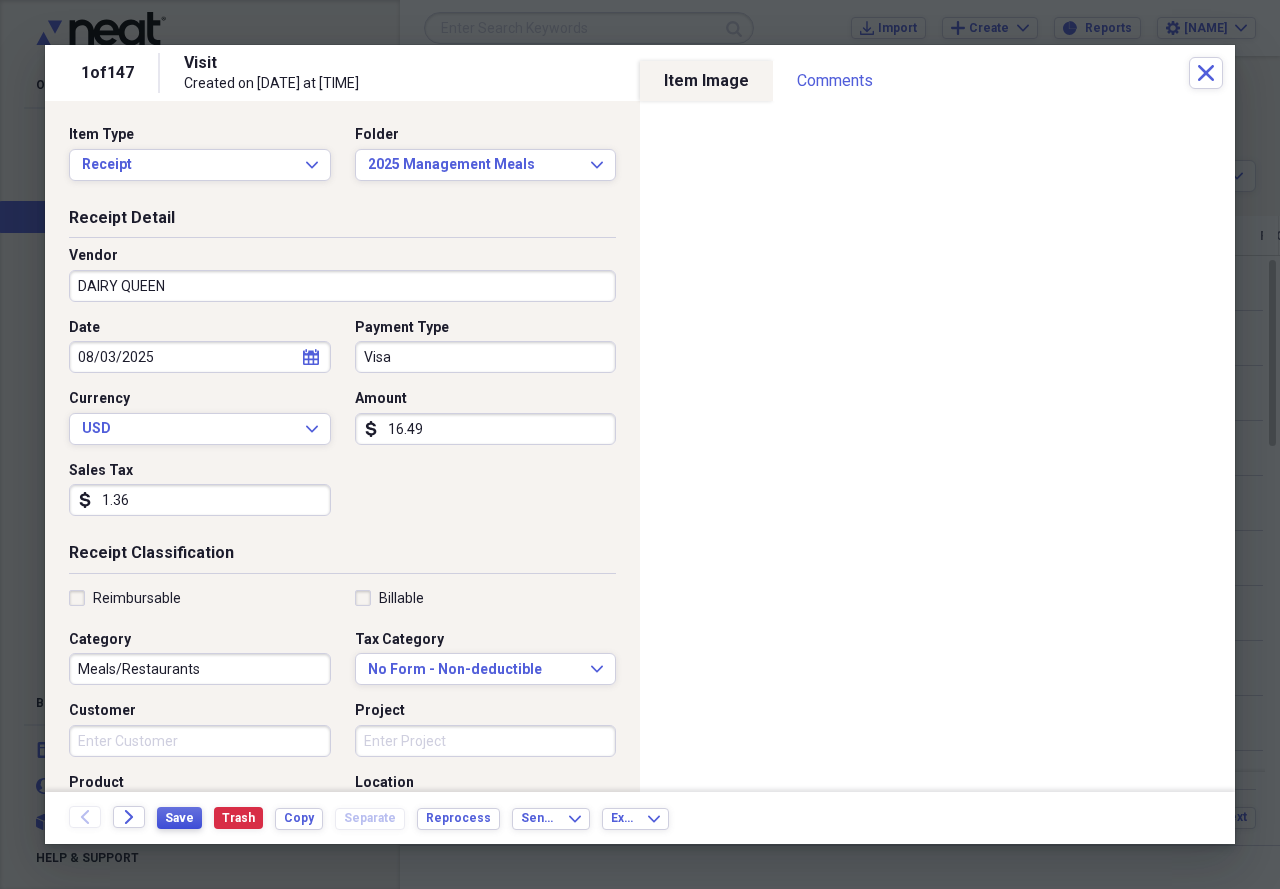 click on "Save" at bounding box center [179, 818] 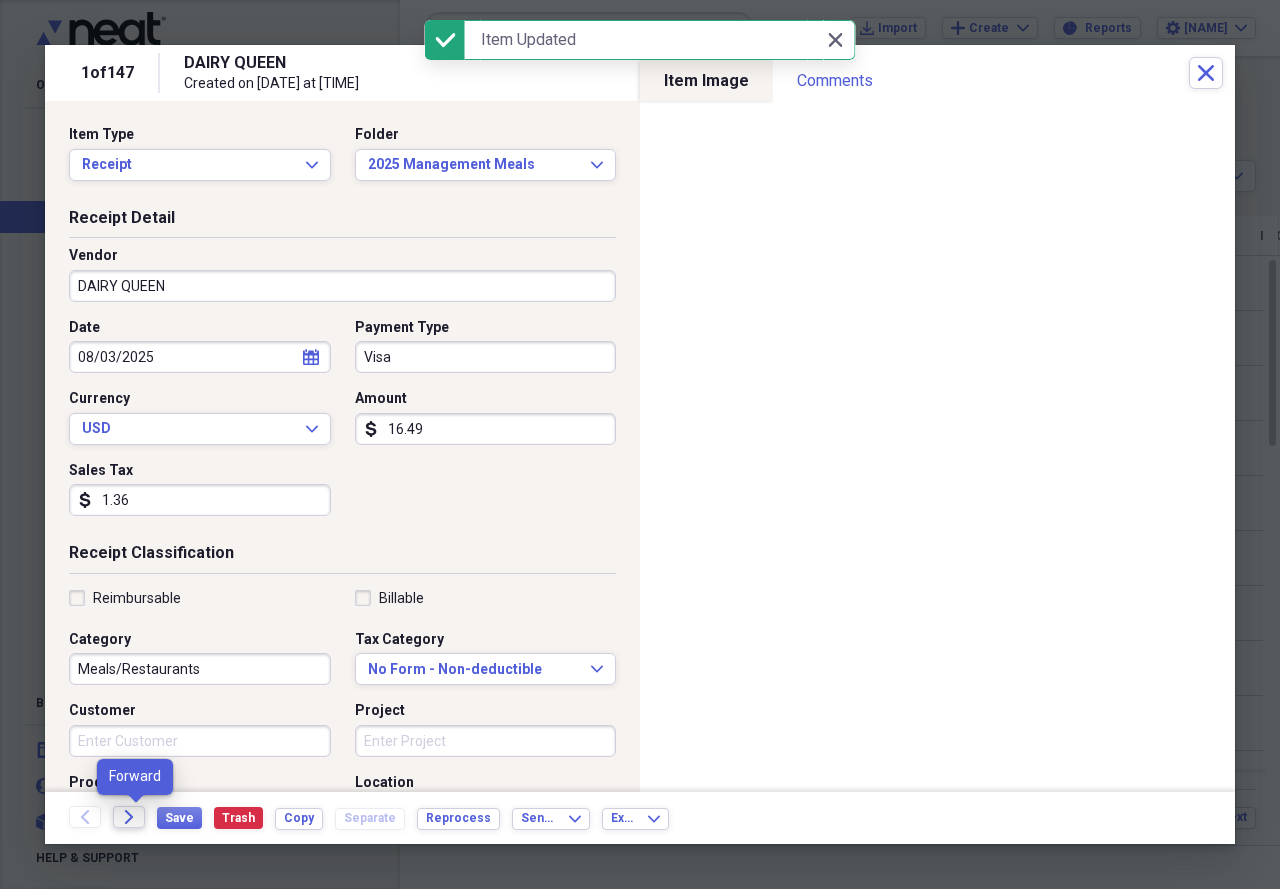 click on "Forward" 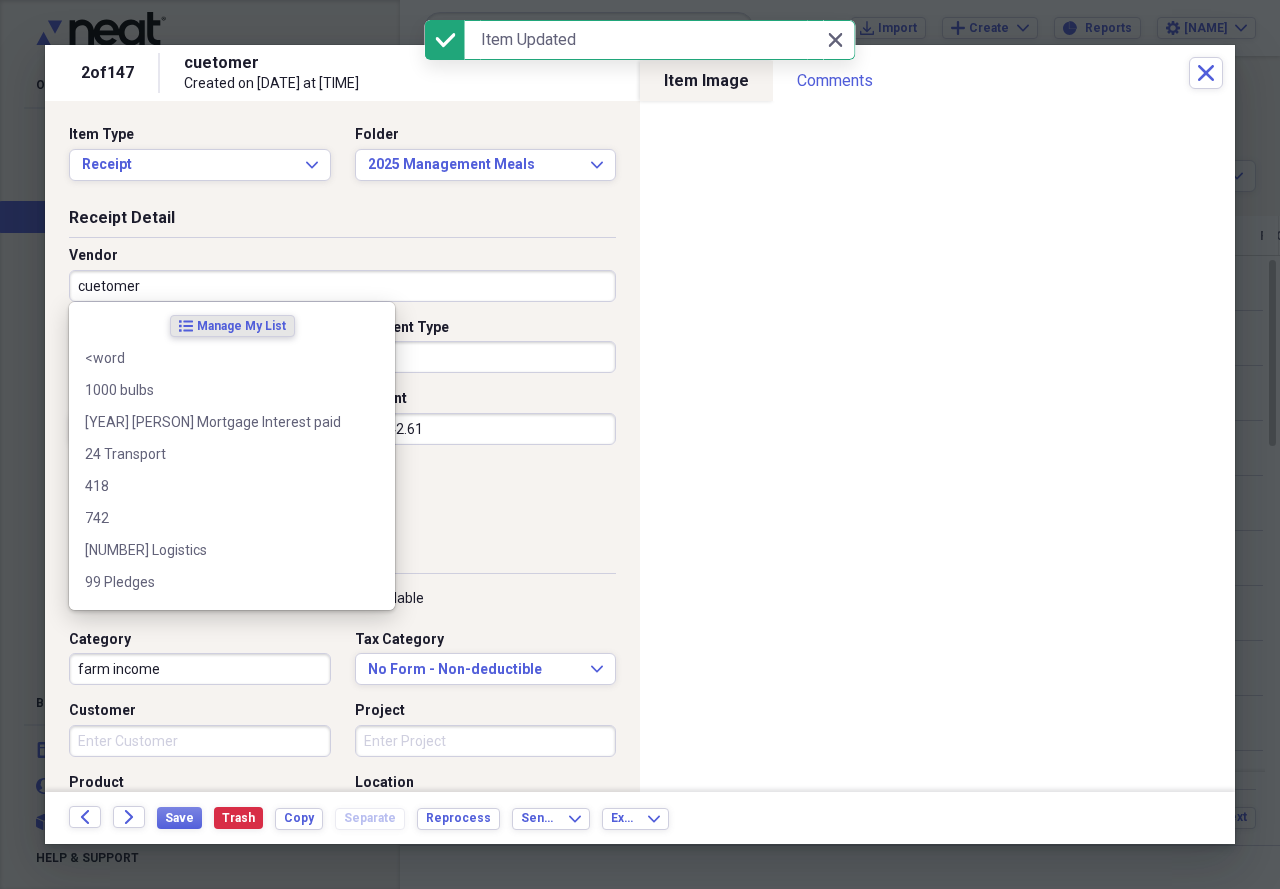 click on "cuetomer" at bounding box center [342, 286] 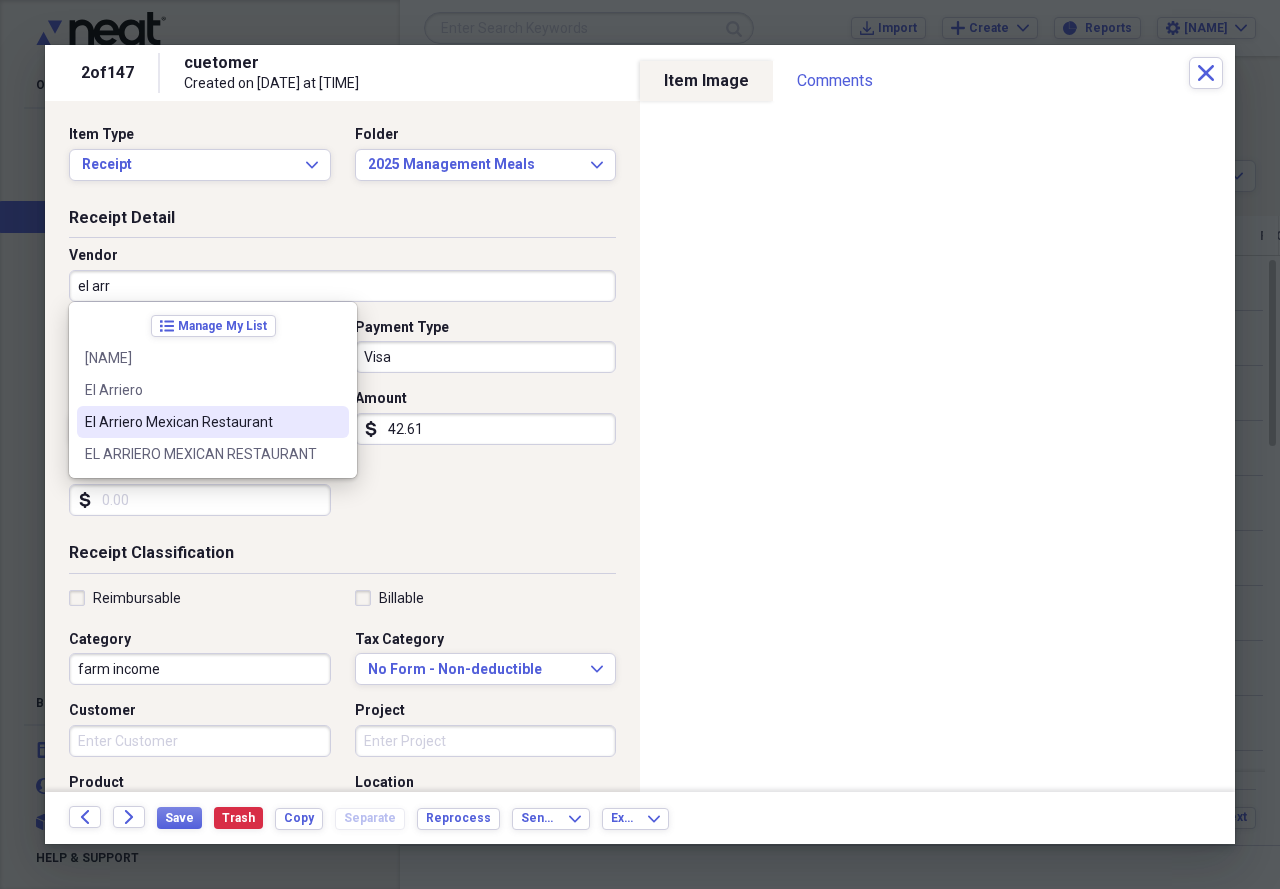 click on "El Arriero Mexican Restaurant" at bounding box center (201, 422) 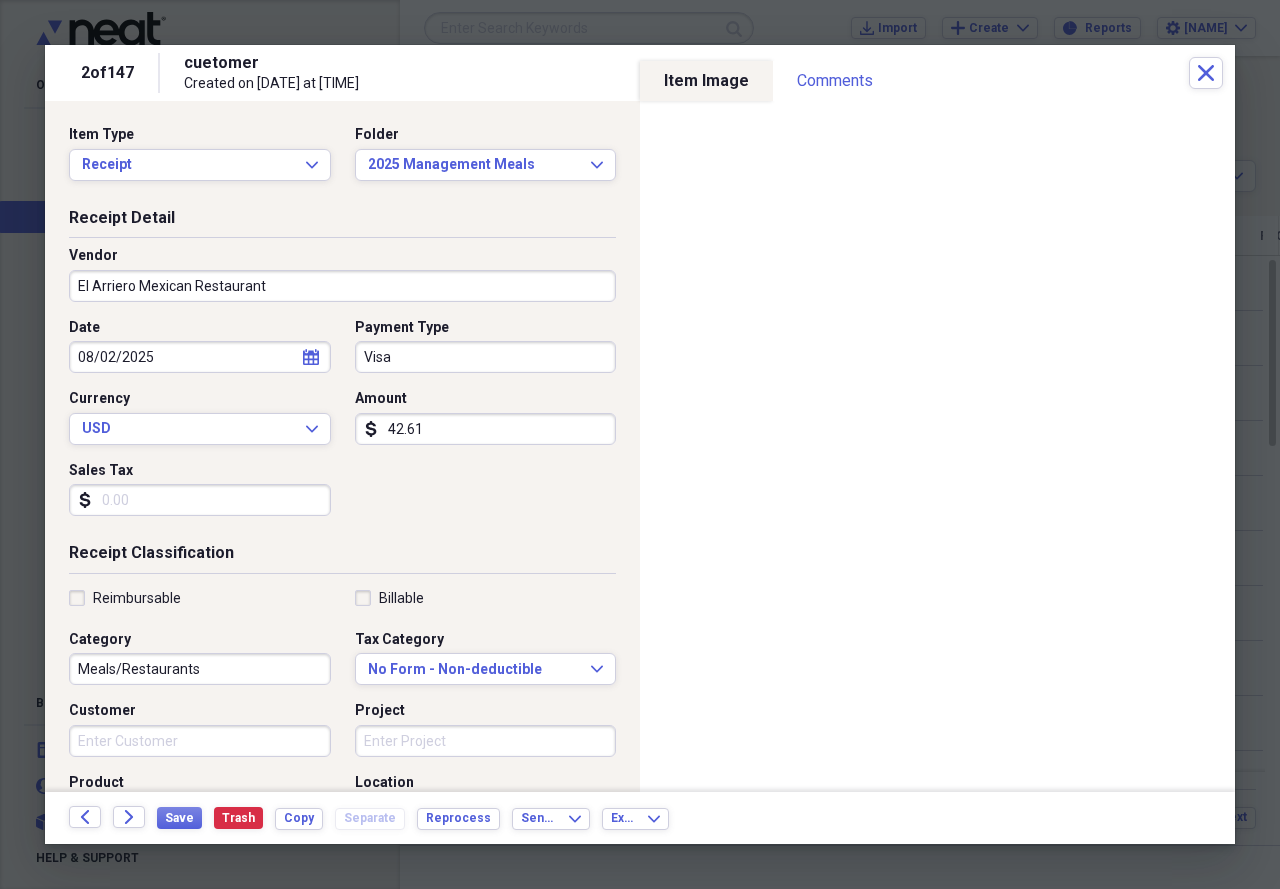 type on "Meals/Restaurants" 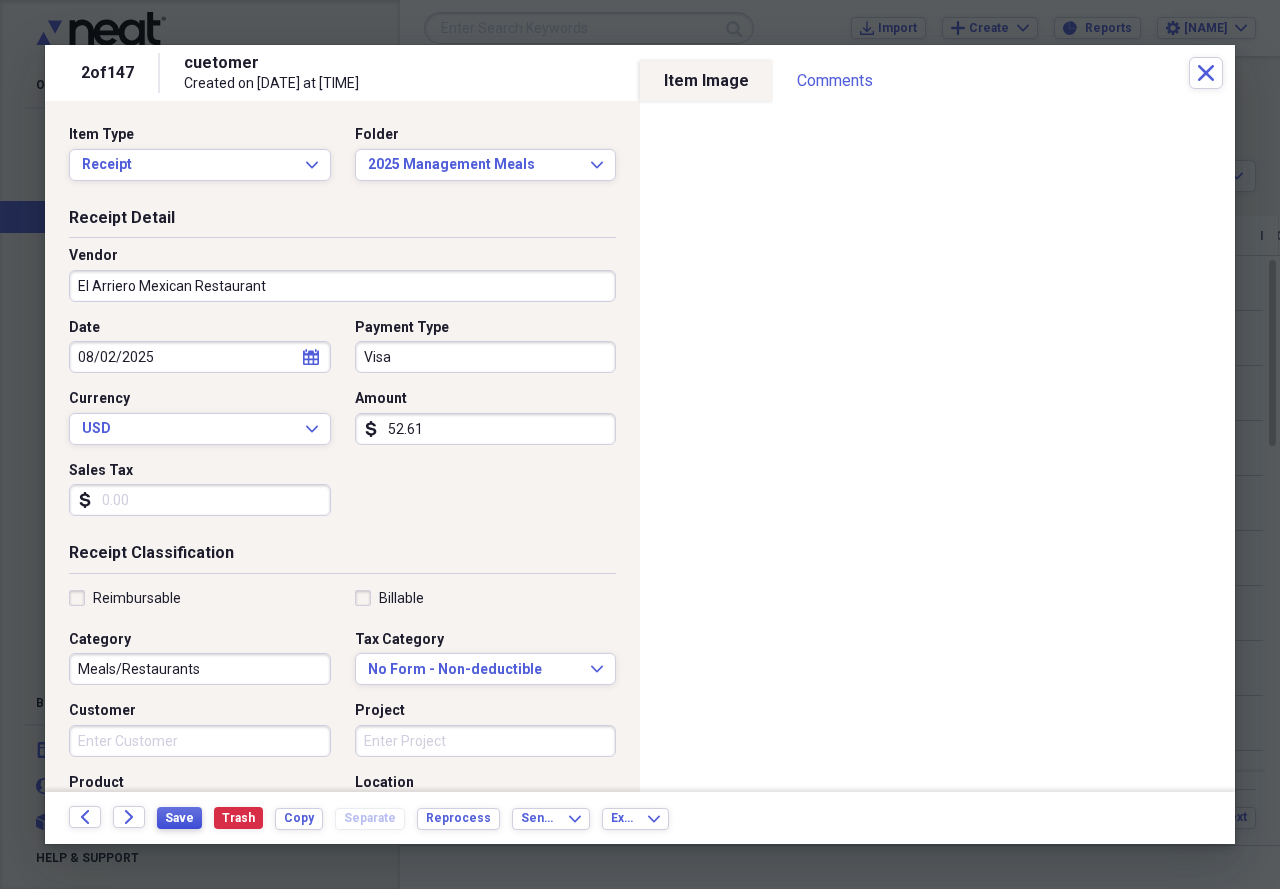 type on "52.61" 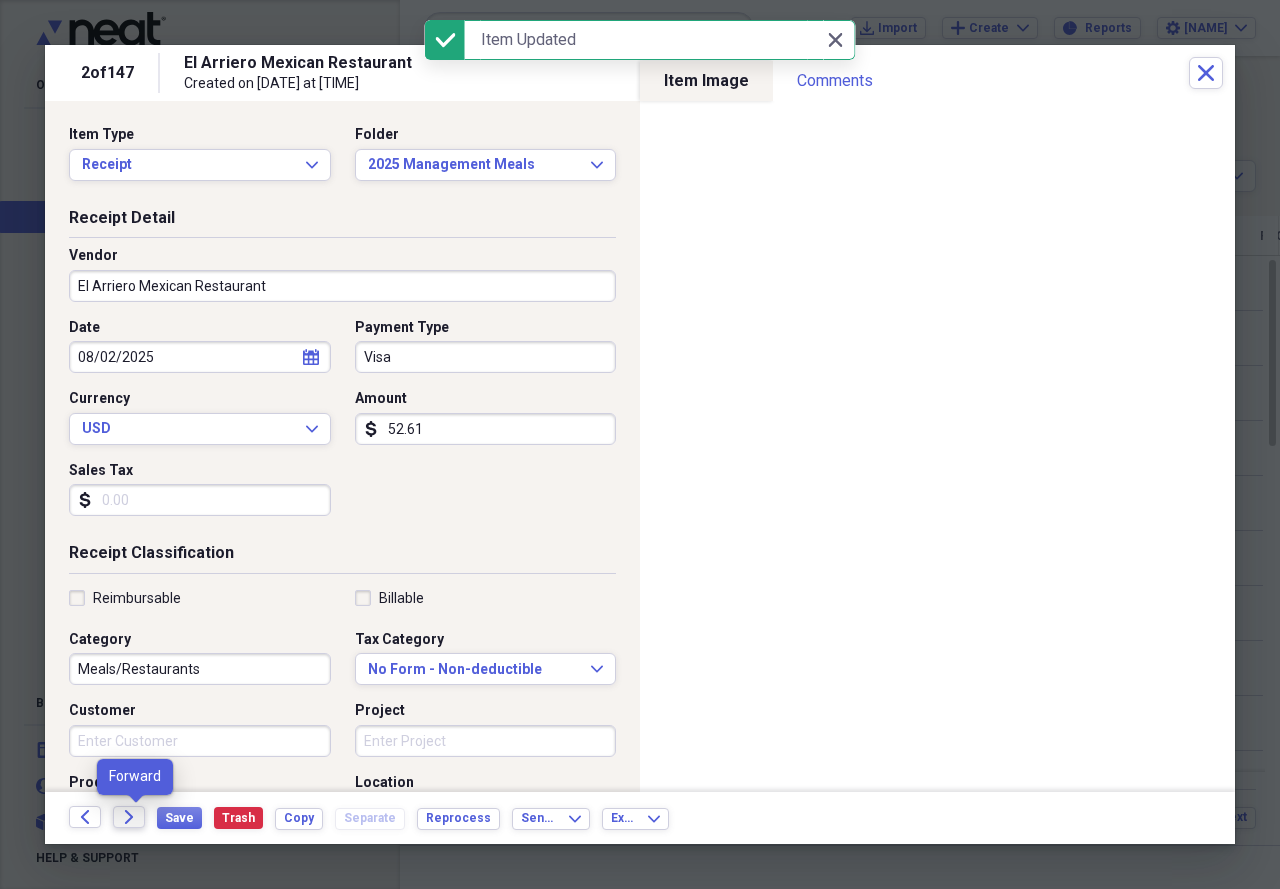click on "Forward" at bounding box center (129, 817) 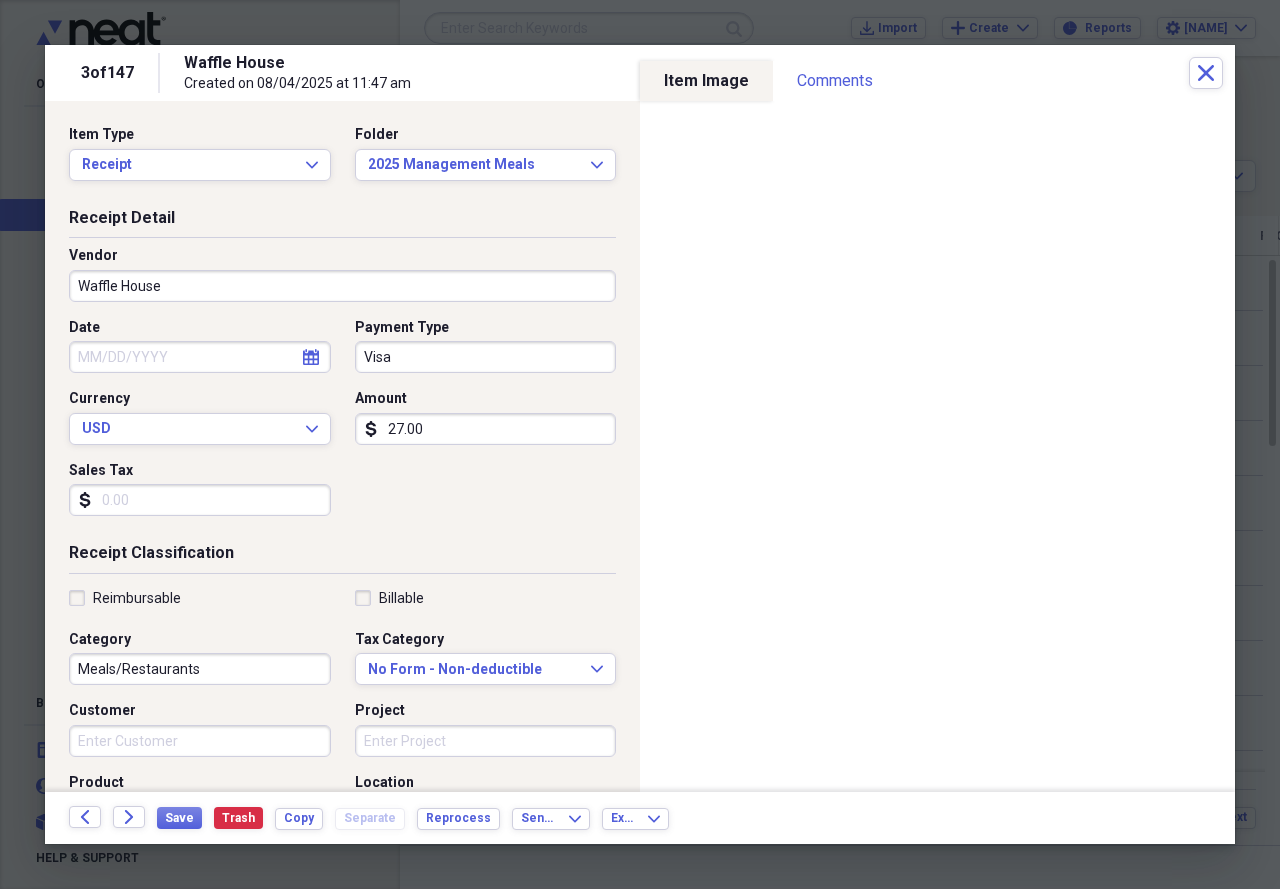 click on "calendar Calendar" at bounding box center [311, 357] 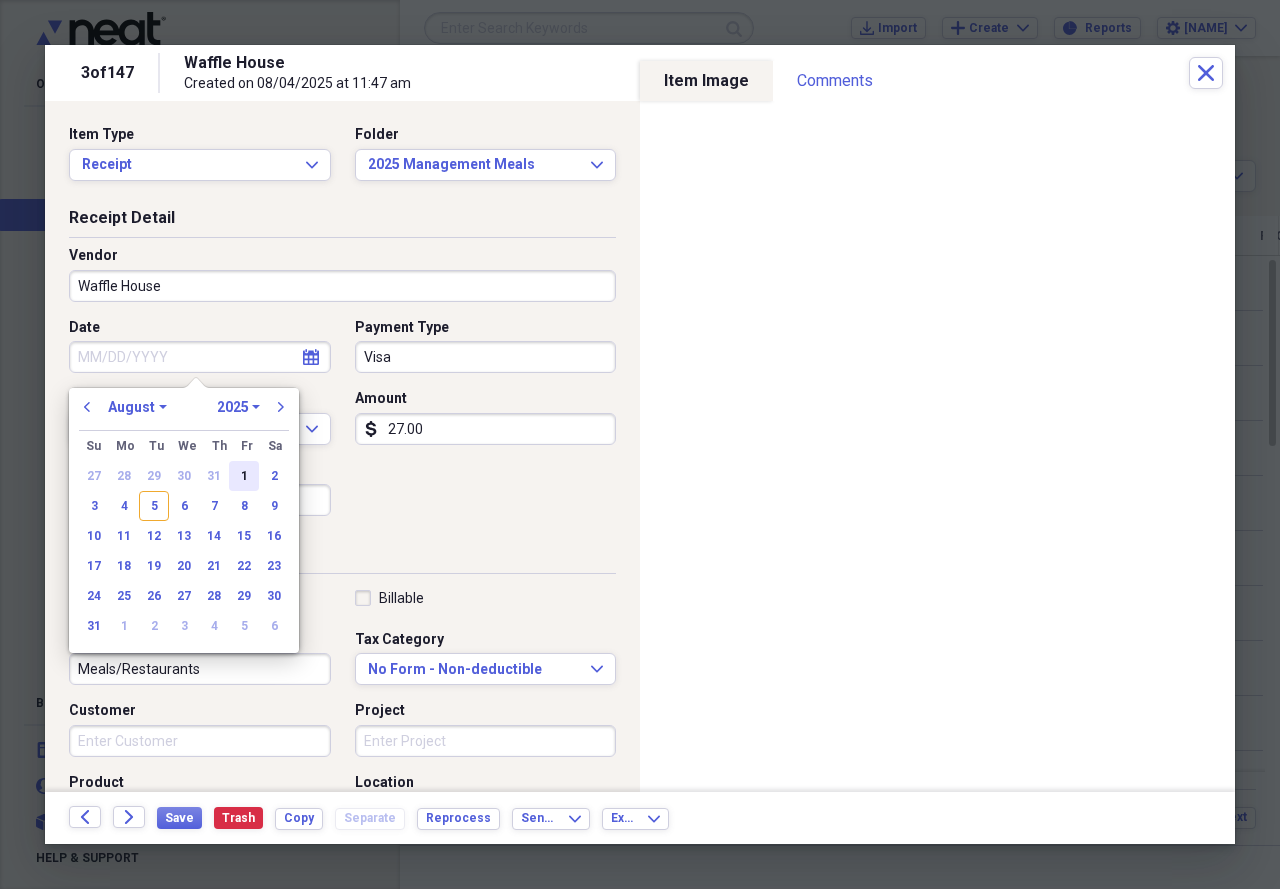click on "1" at bounding box center (244, 476) 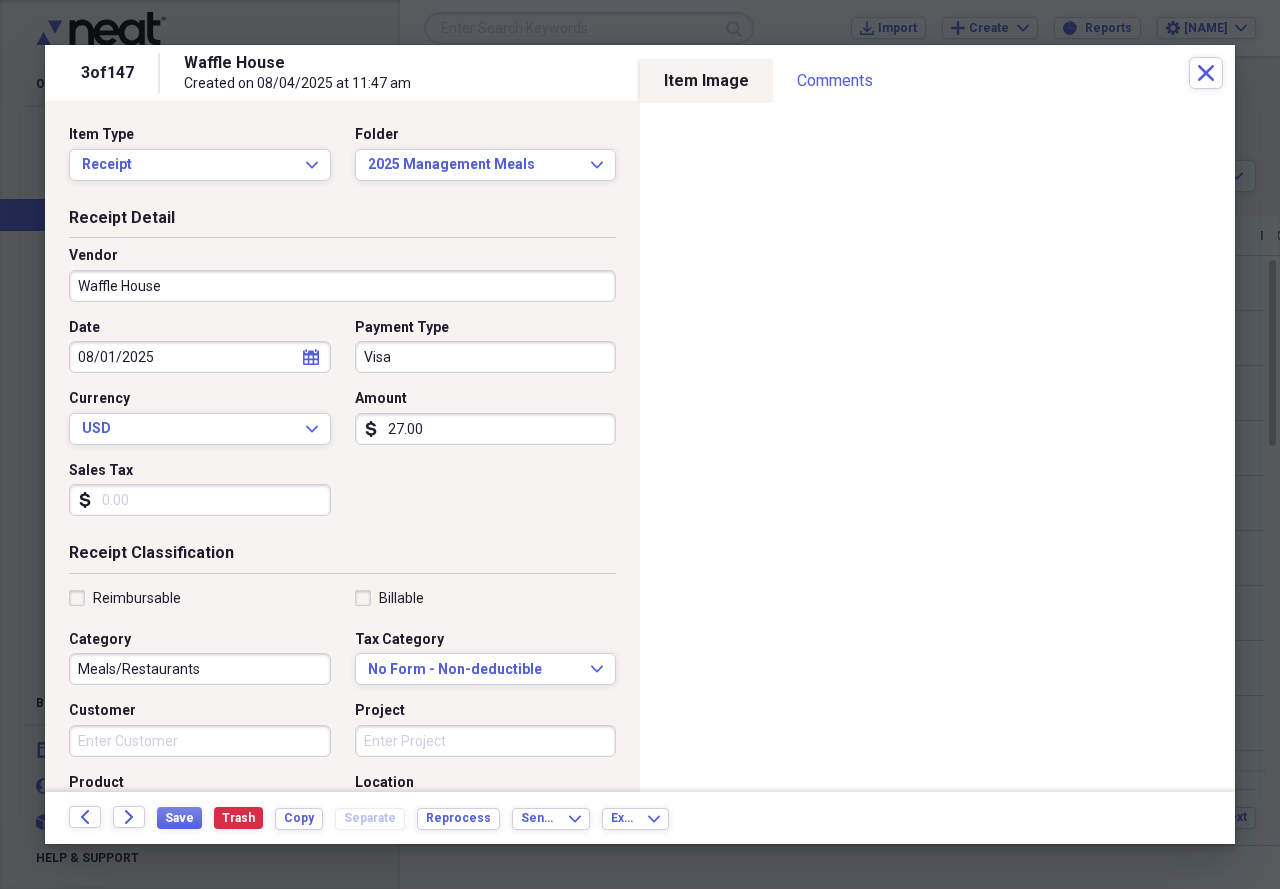 click on "27.00" at bounding box center [486, 429] 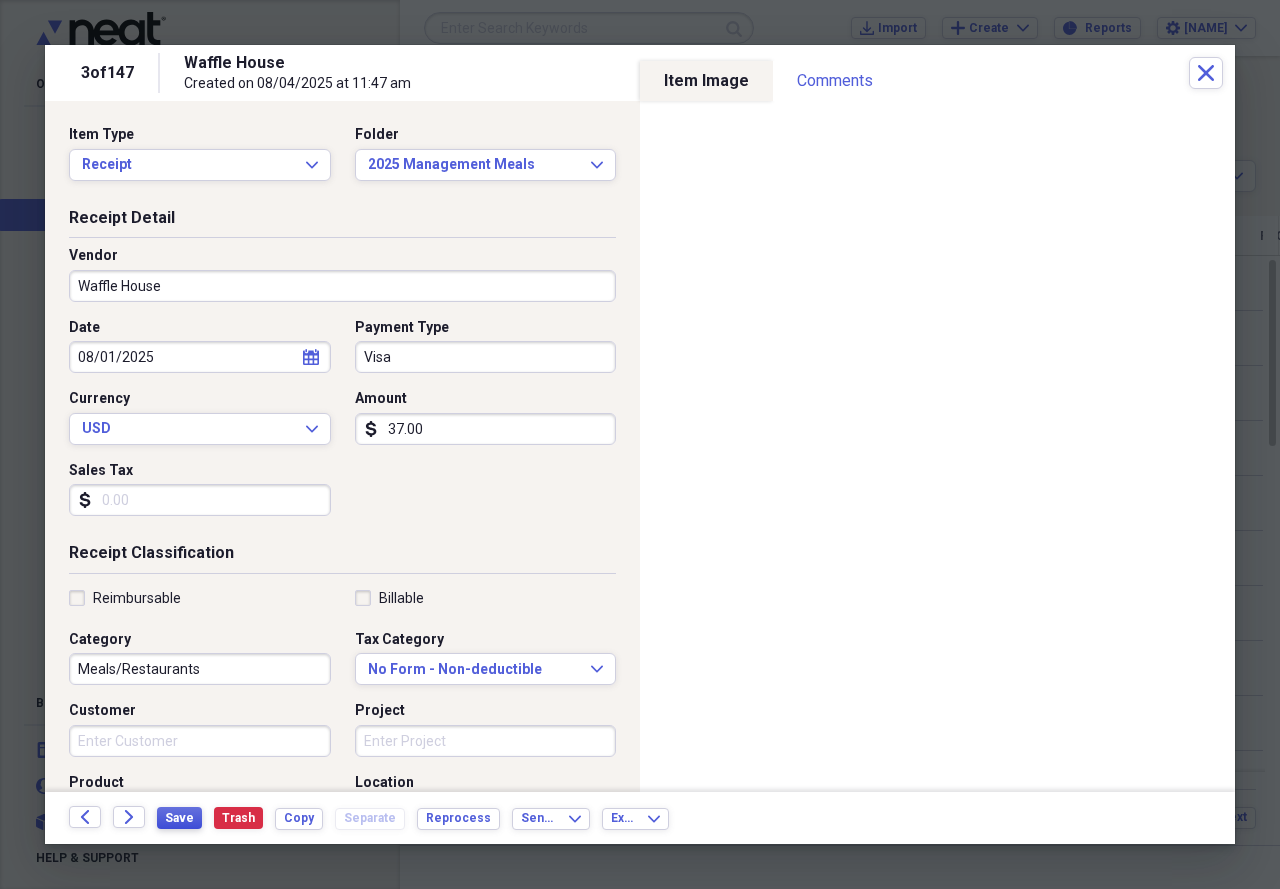 type on "37.00" 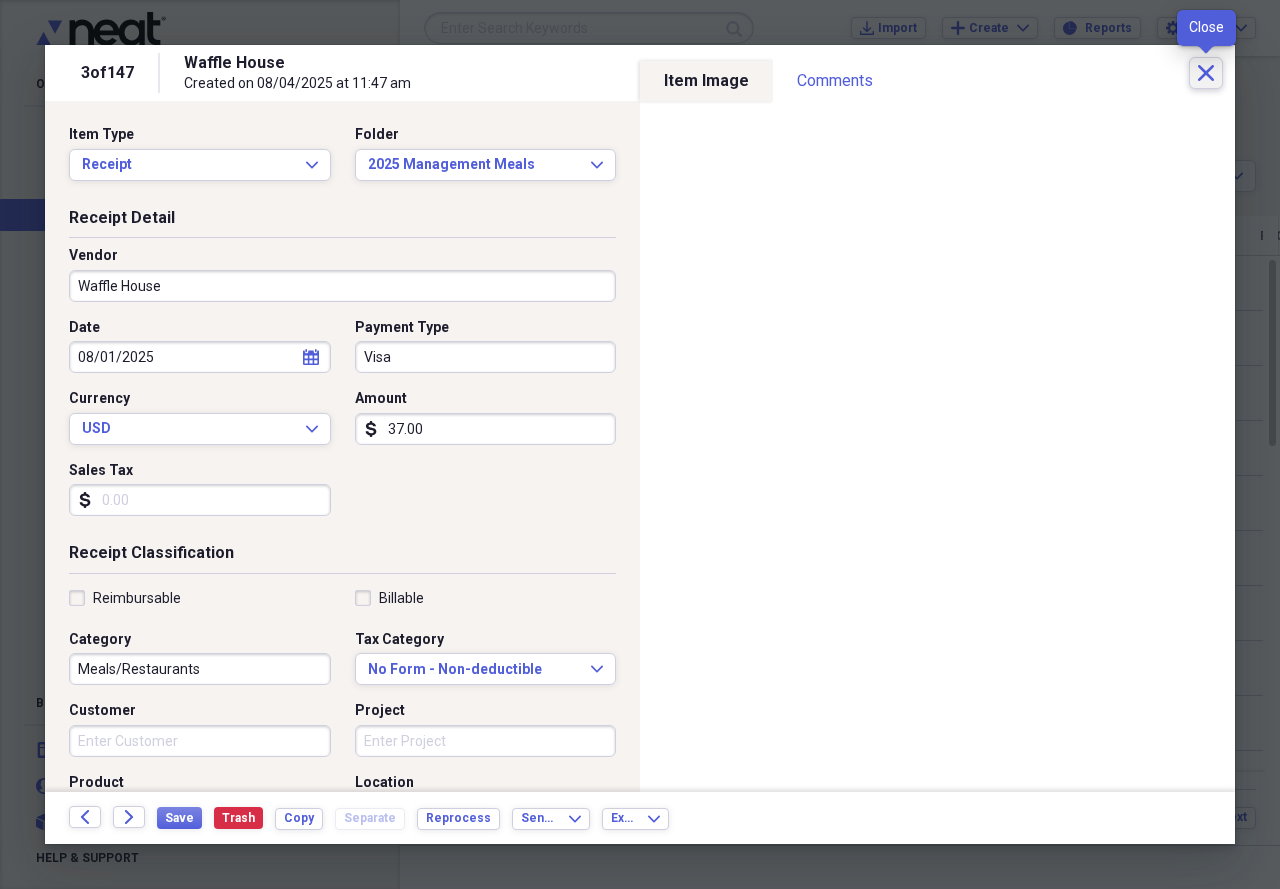 click on "Close" 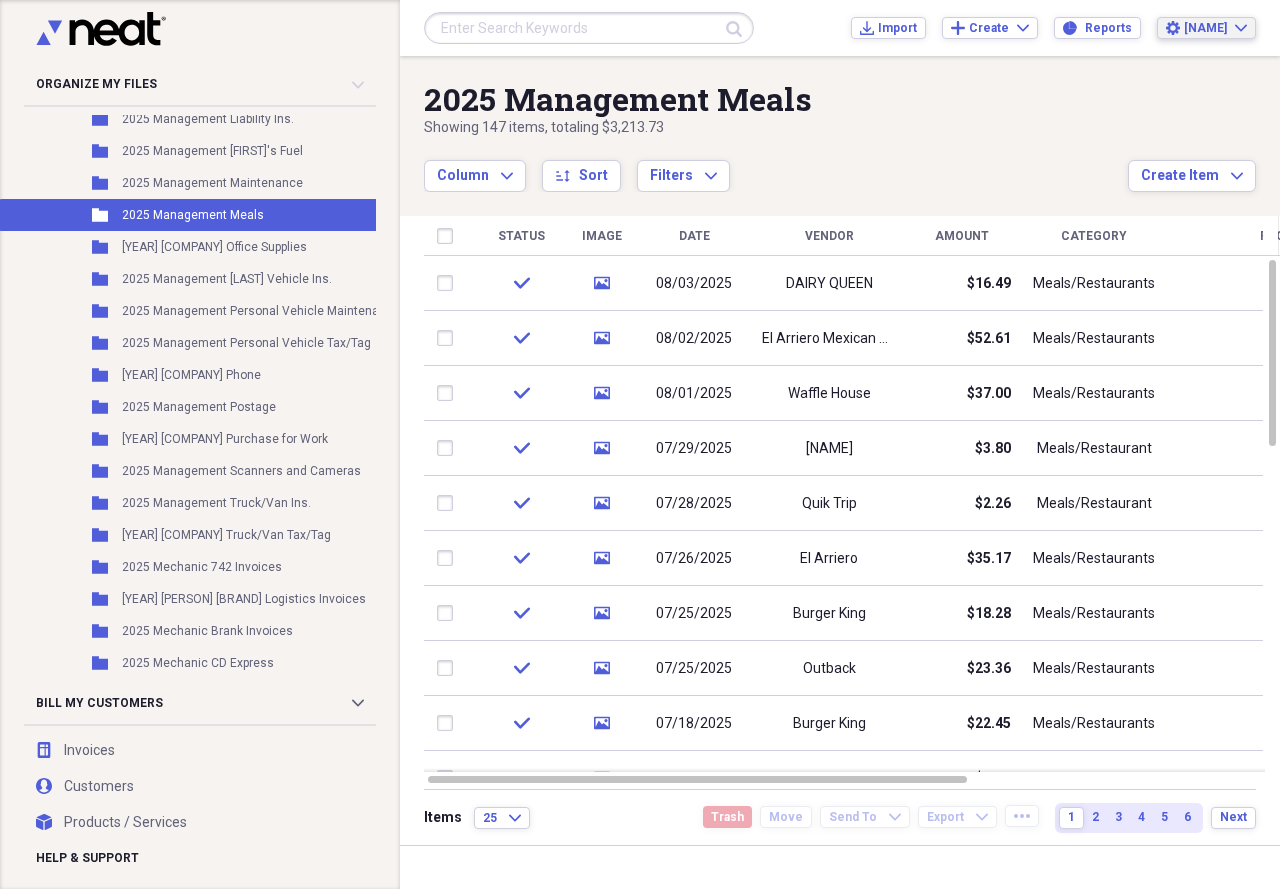 click on "[FIRST] Expand" at bounding box center [1215, 28] 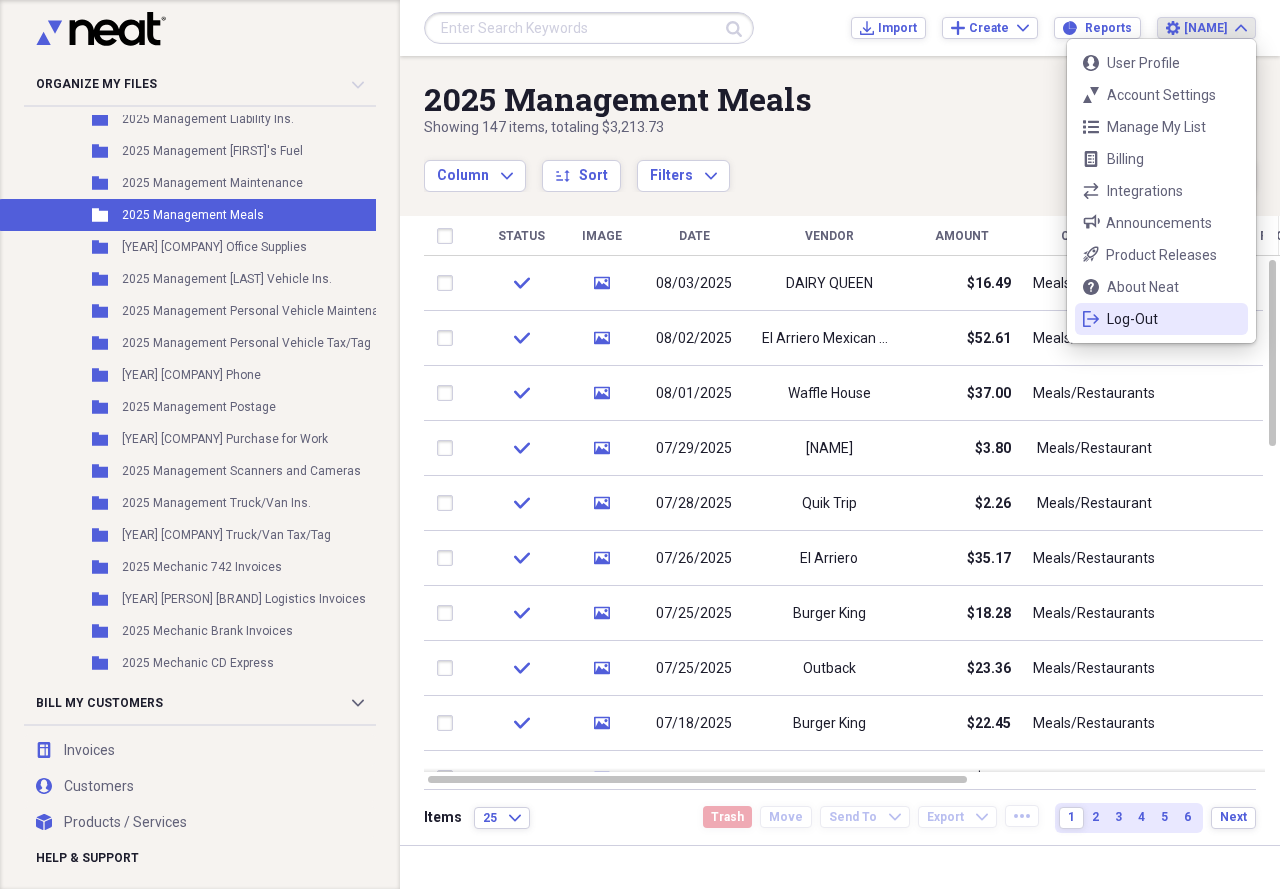 click on "Log-Out" at bounding box center [1161, 319] 